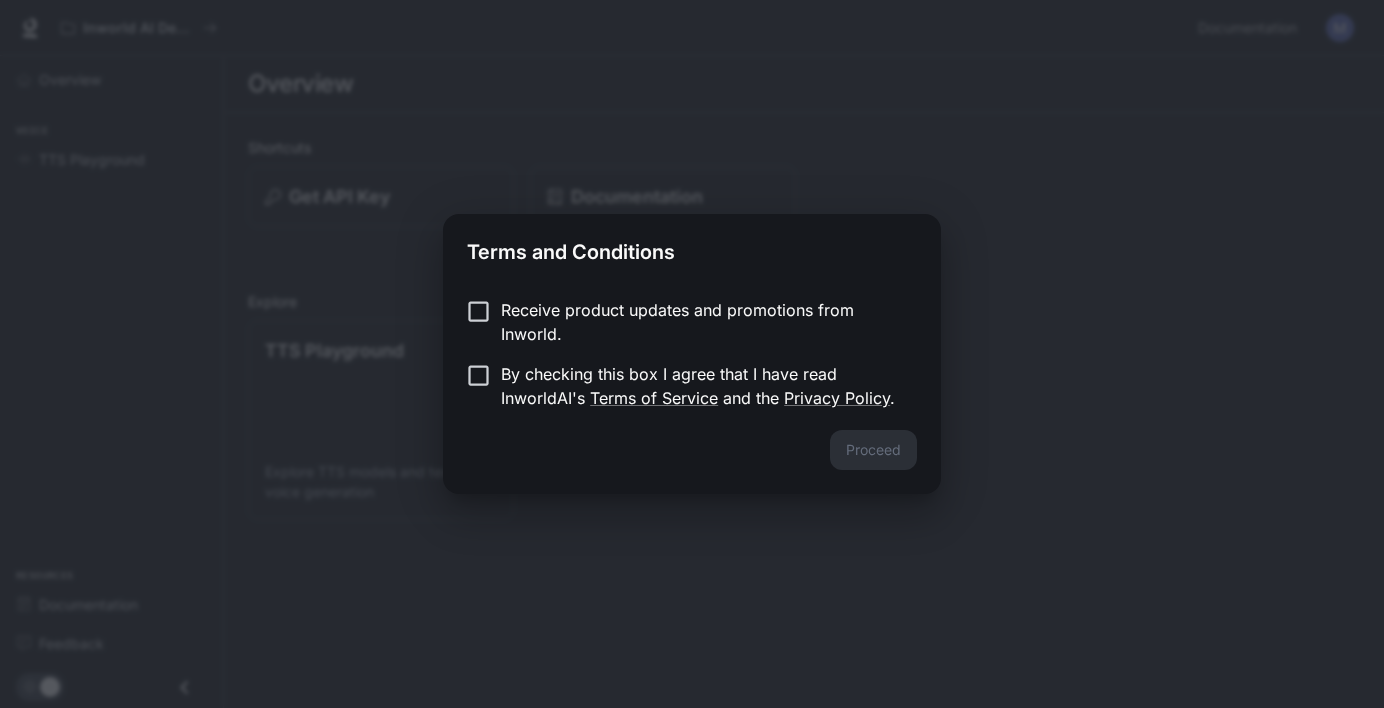 scroll, scrollTop: 0, scrollLeft: 0, axis: both 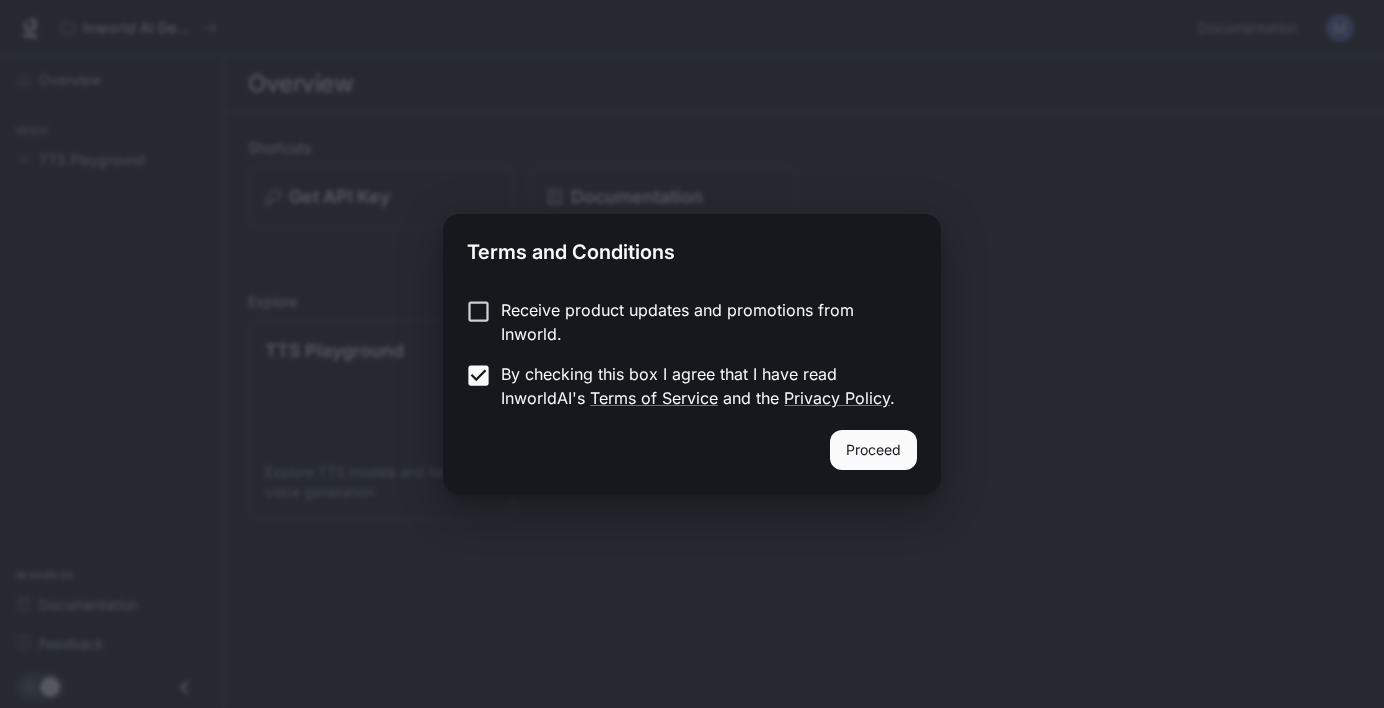 click on "Proceed" at bounding box center (873, 450) 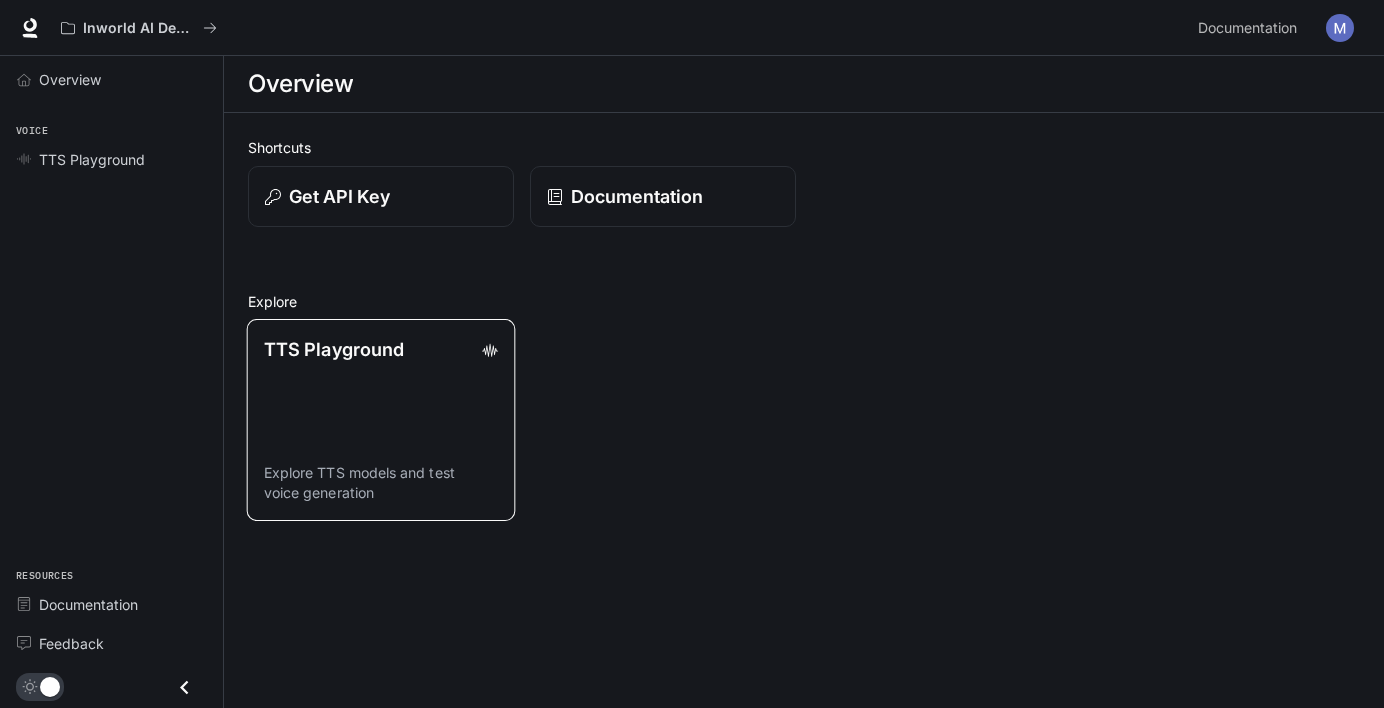 click on "TTS Playground Explore TTS models and test voice generation" at bounding box center (381, 419) 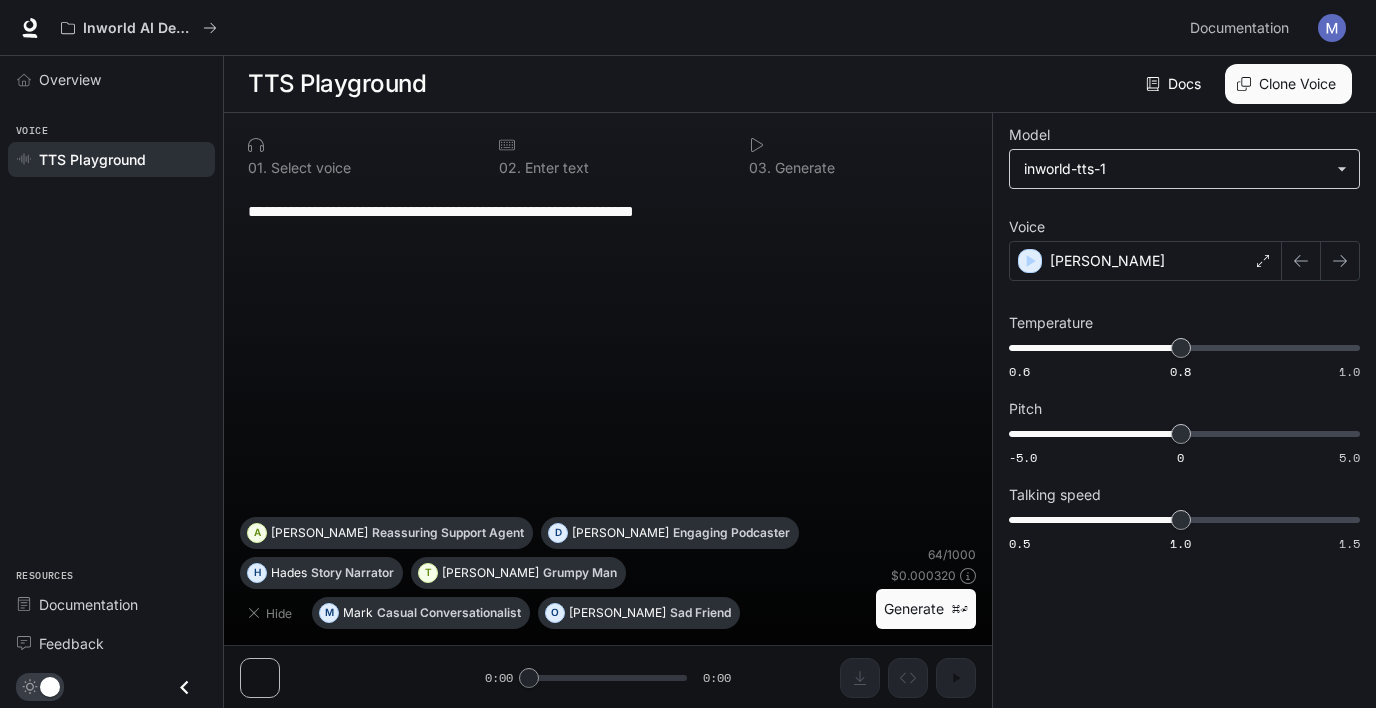 click on "**********" at bounding box center [688, 354] 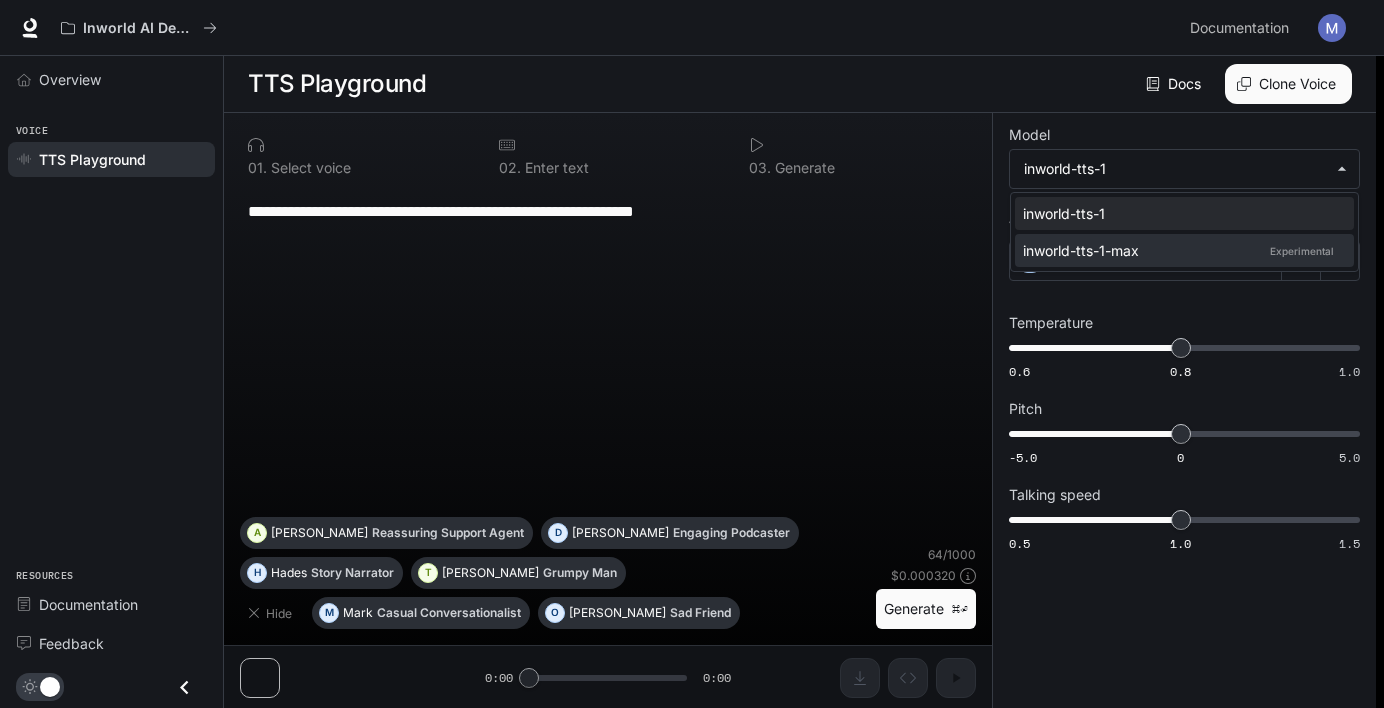 click on "inworld-tts-1-max Experimental" at bounding box center (1180, 250) 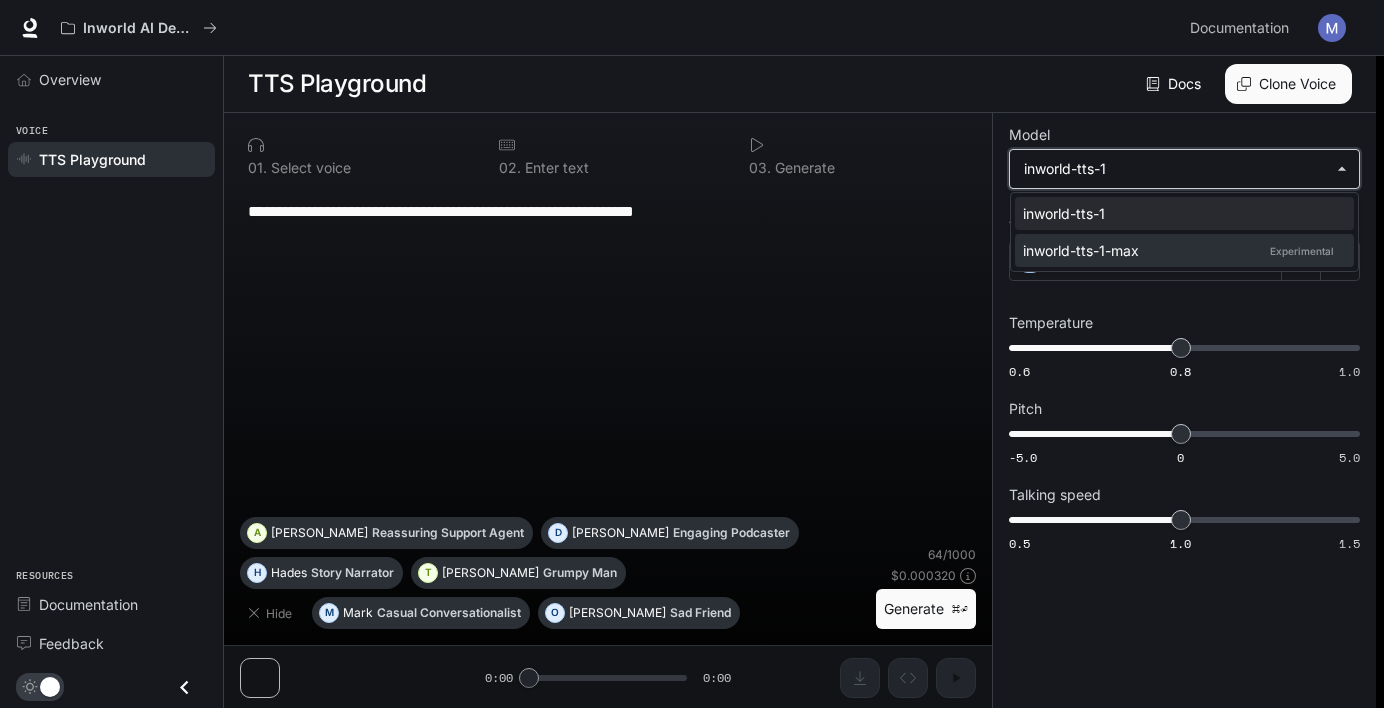 type on "**********" 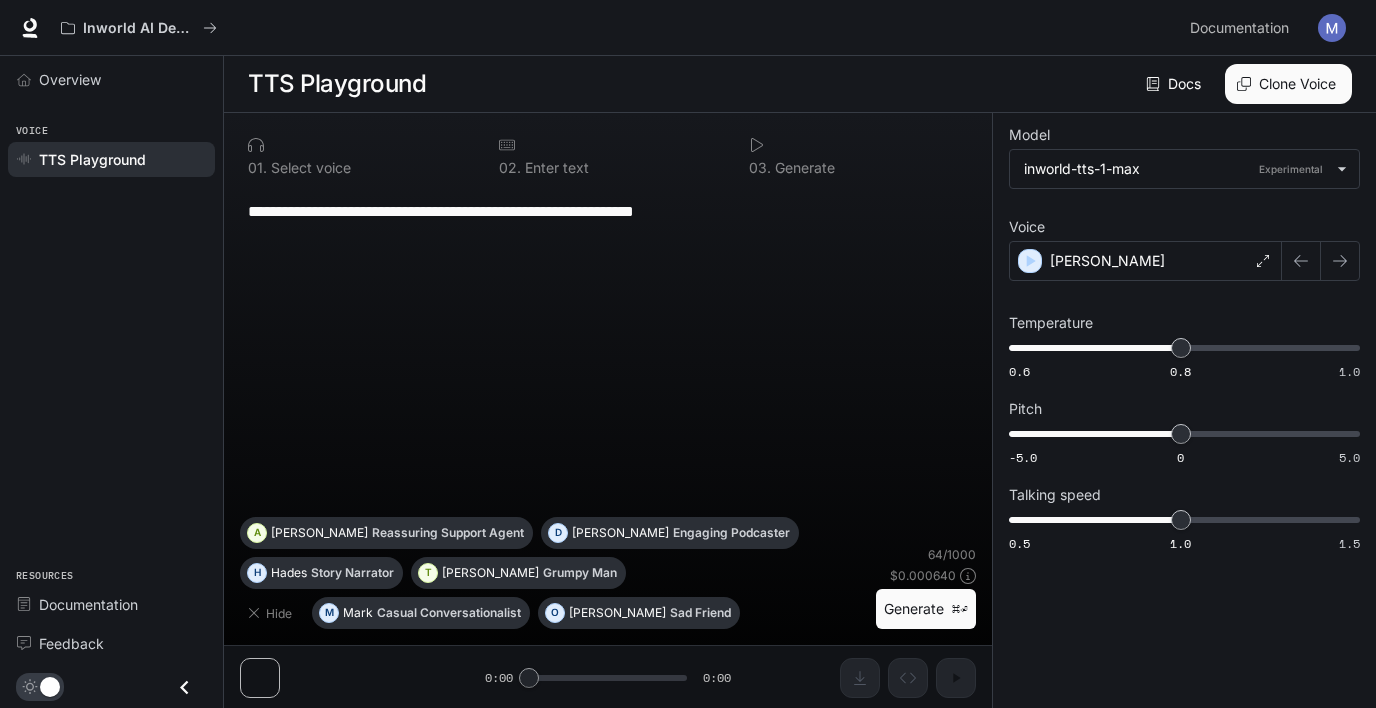 click on "**********" at bounding box center (608, 352) 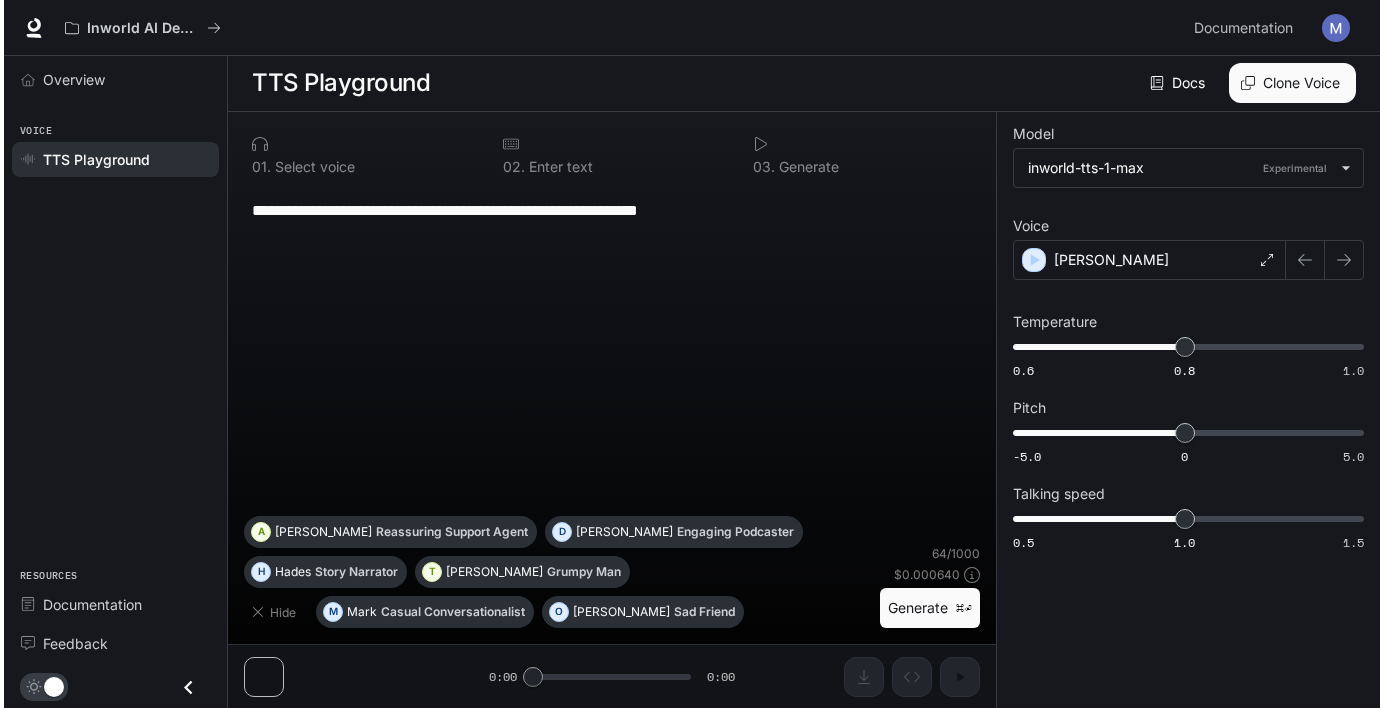 scroll, scrollTop: 1, scrollLeft: 0, axis: vertical 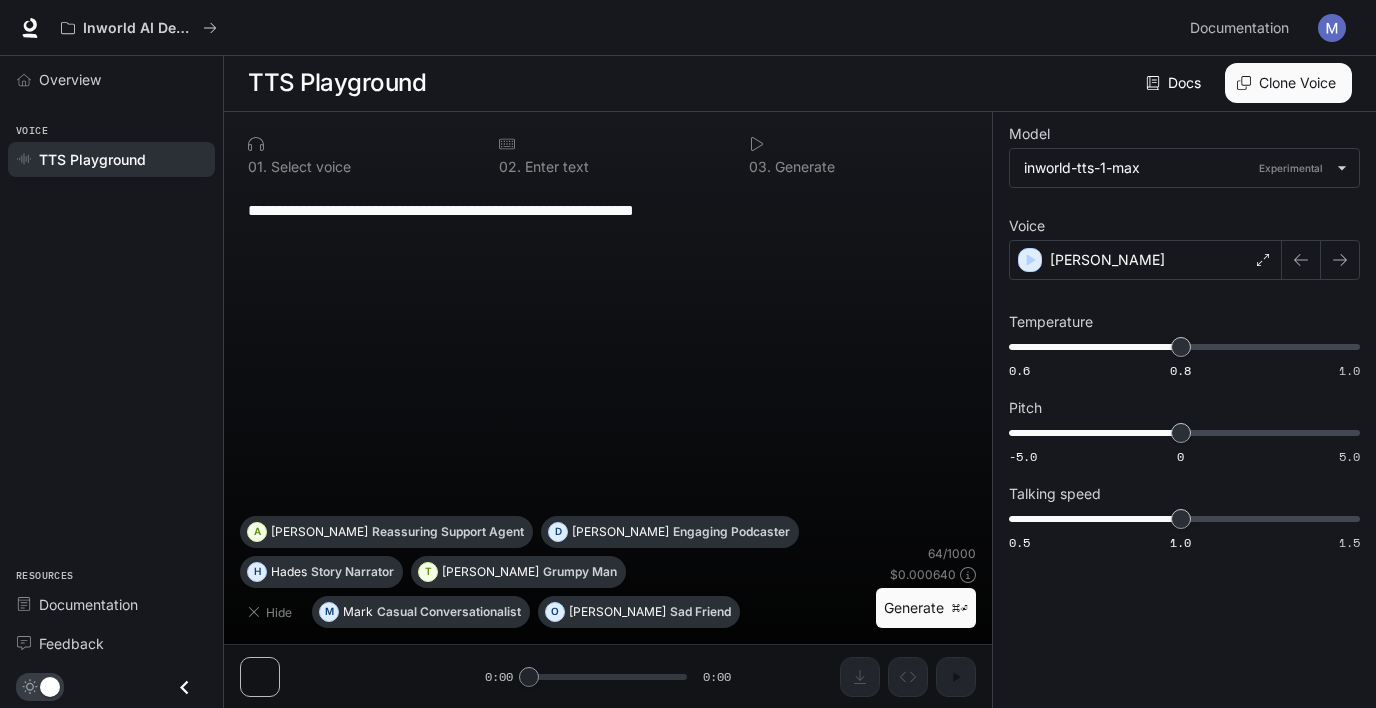 click on "**********" at bounding box center (608, 410) 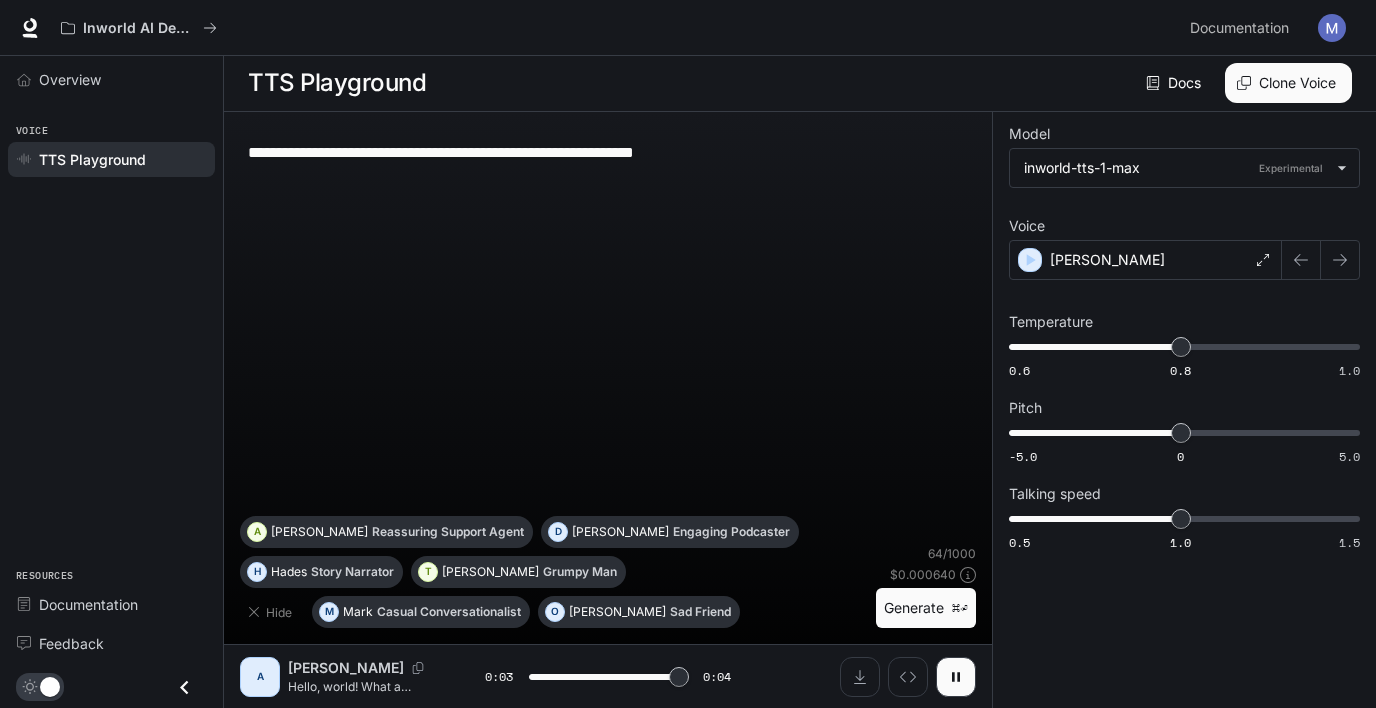 type on "*" 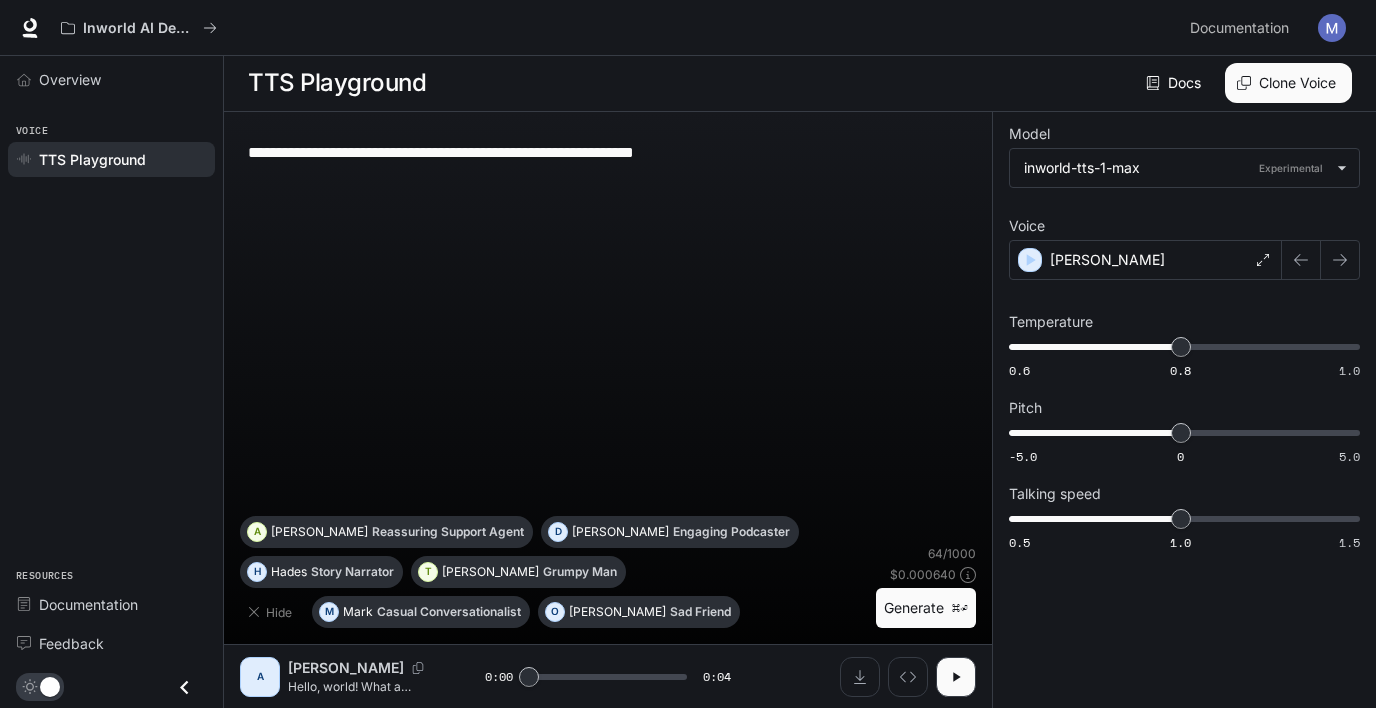 click on "Clone Voice" at bounding box center (1288, 83) 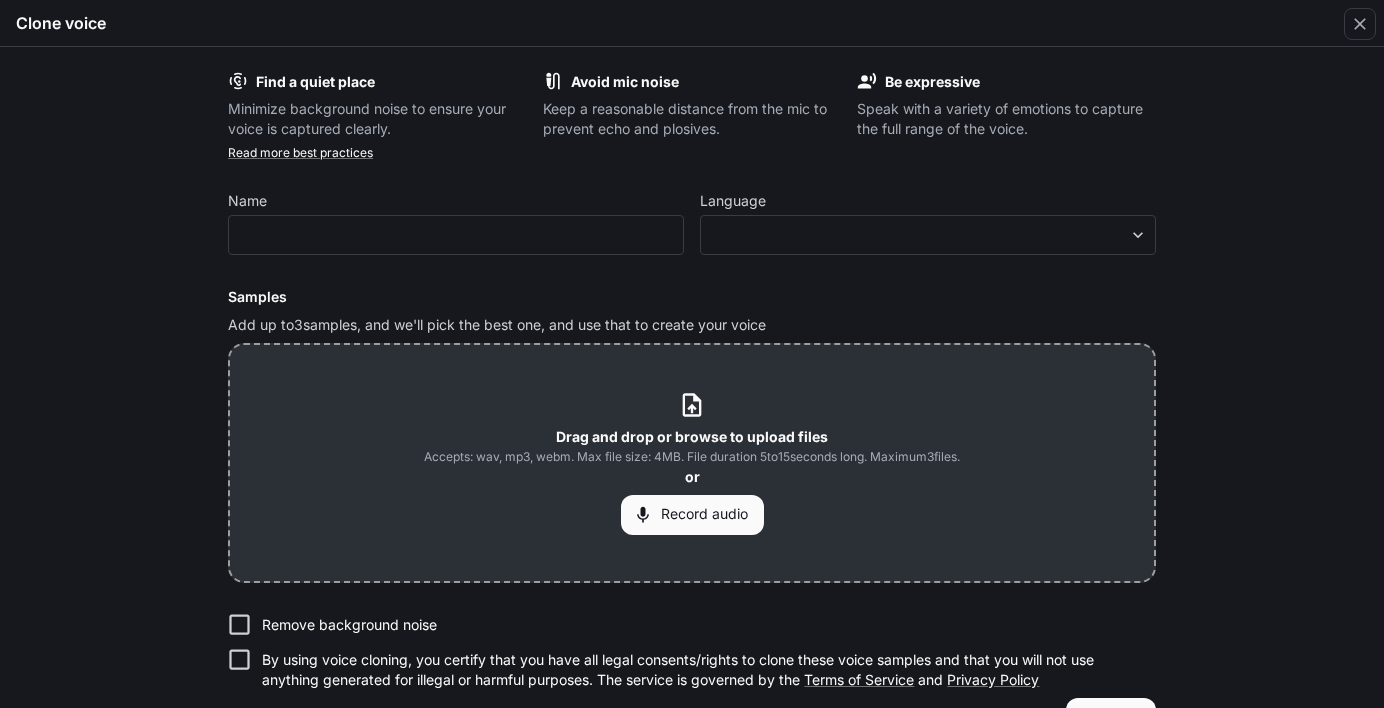 scroll, scrollTop: 0, scrollLeft: 0, axis: both 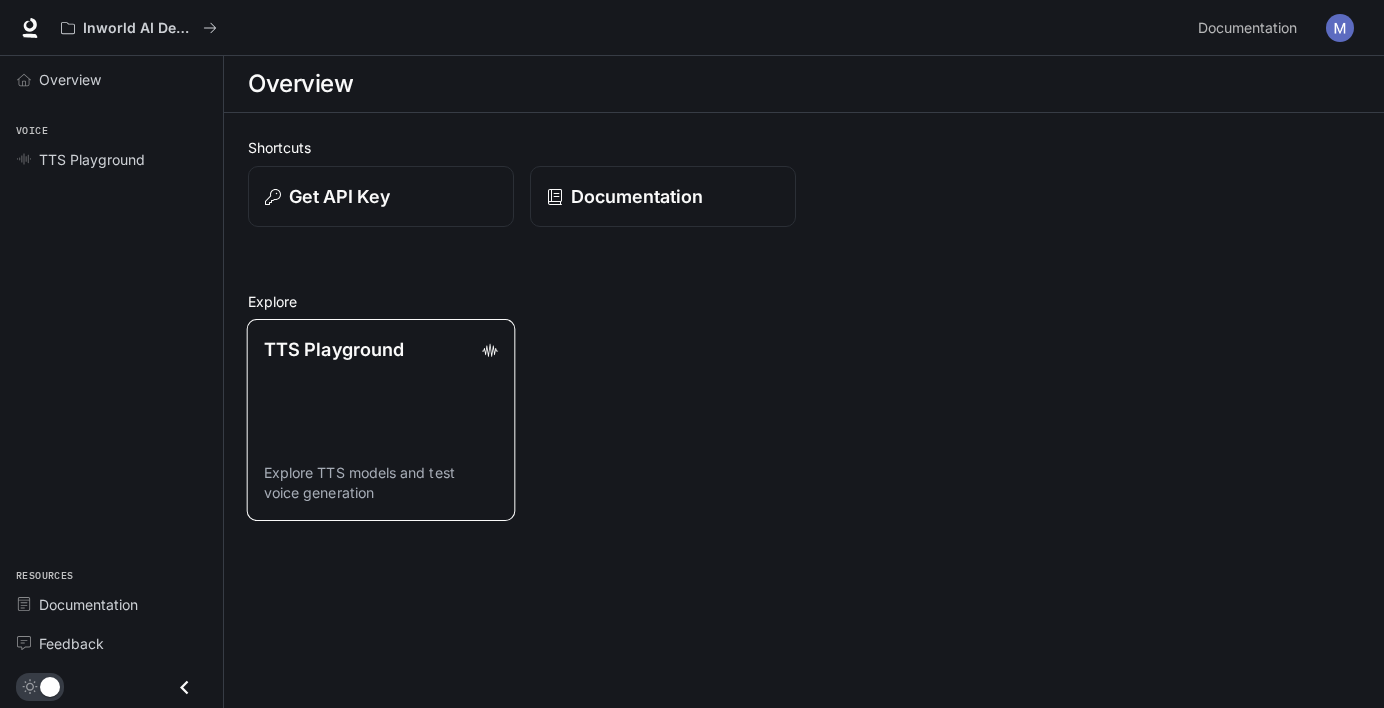 click on "TTS Playground" at bounding box center (381, 349) 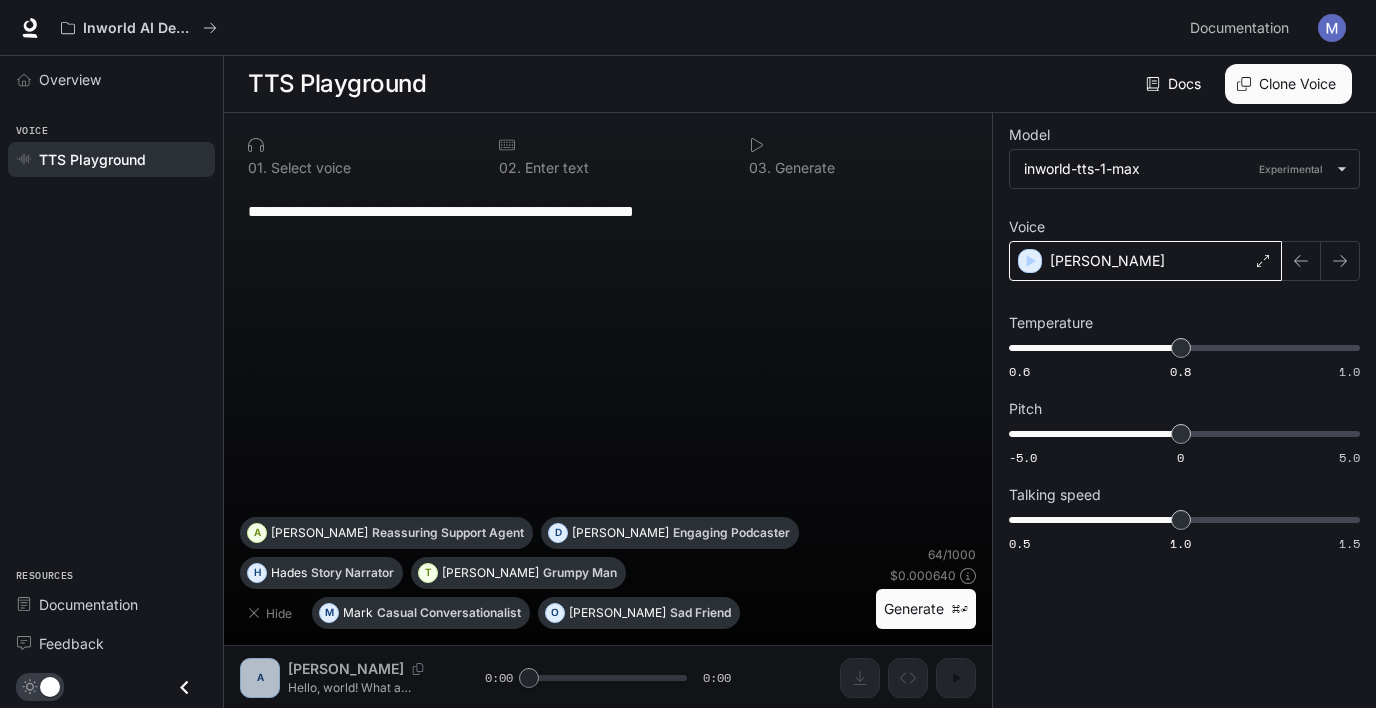 click on "[PERSON_NAME]" at bounding box center [1145, 261] 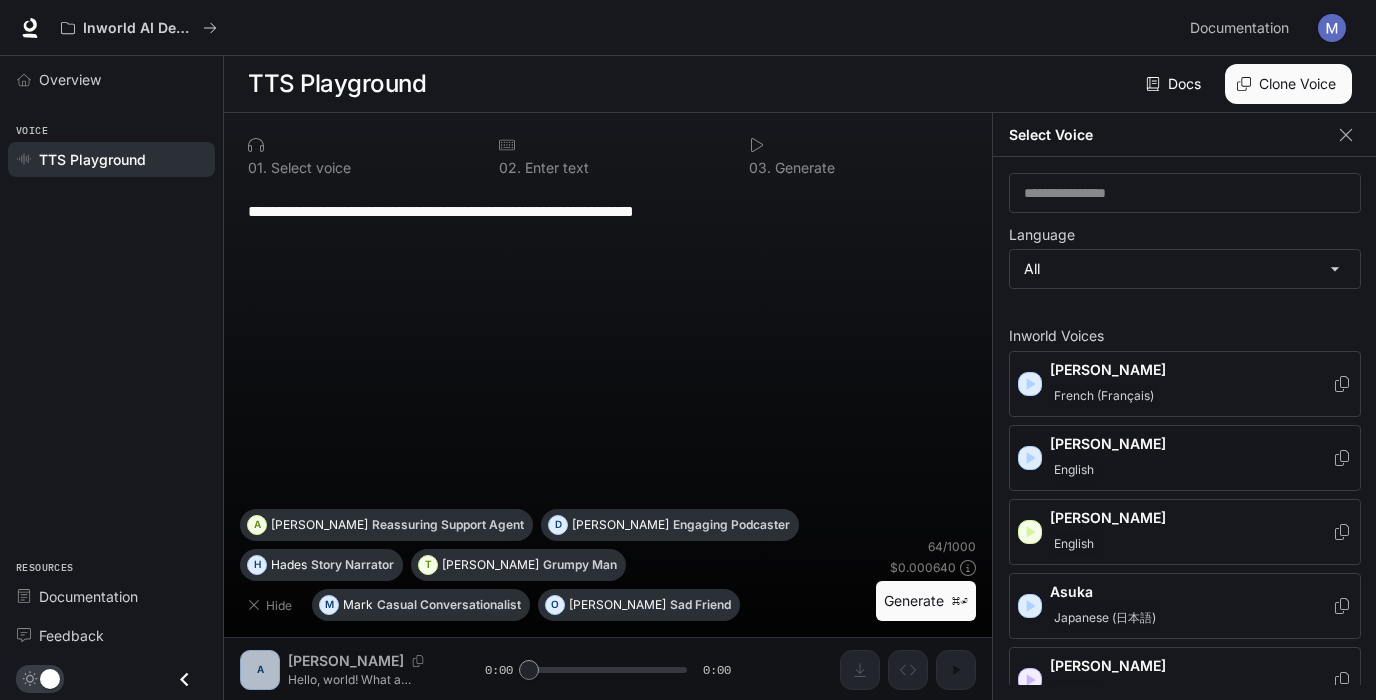 click on "[PERSON_NAME]" at bounding box center [1191, 444] 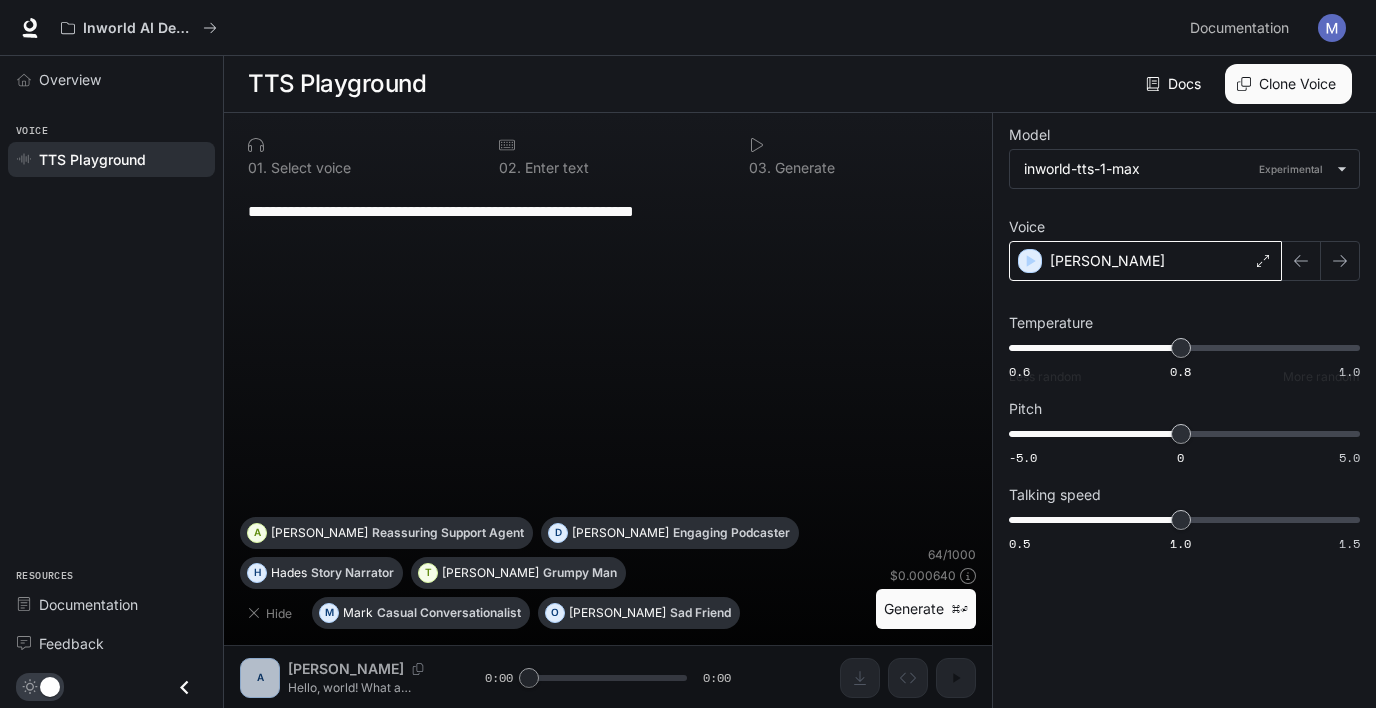 click on "[PERSON_NAME]" at bounding box center [1145, 261] 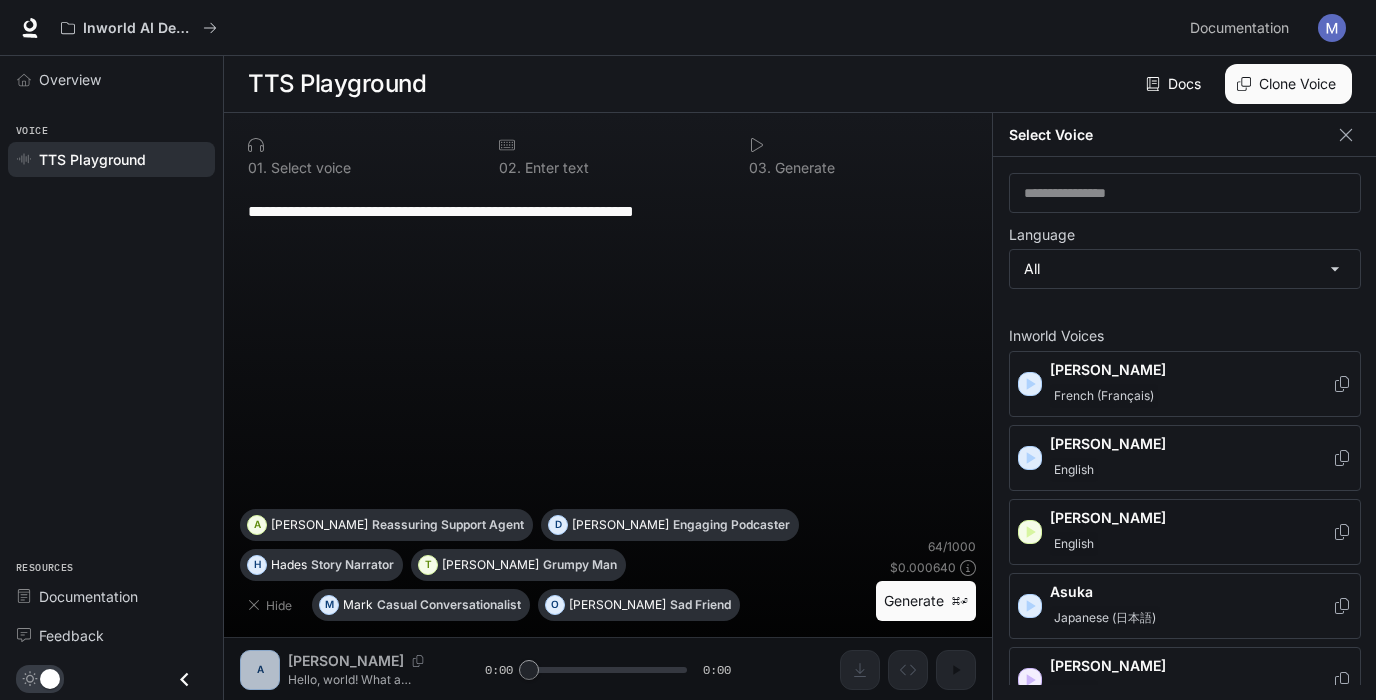 scroll, scrollTop: 159, scrollLeft: 0, axis: vertical 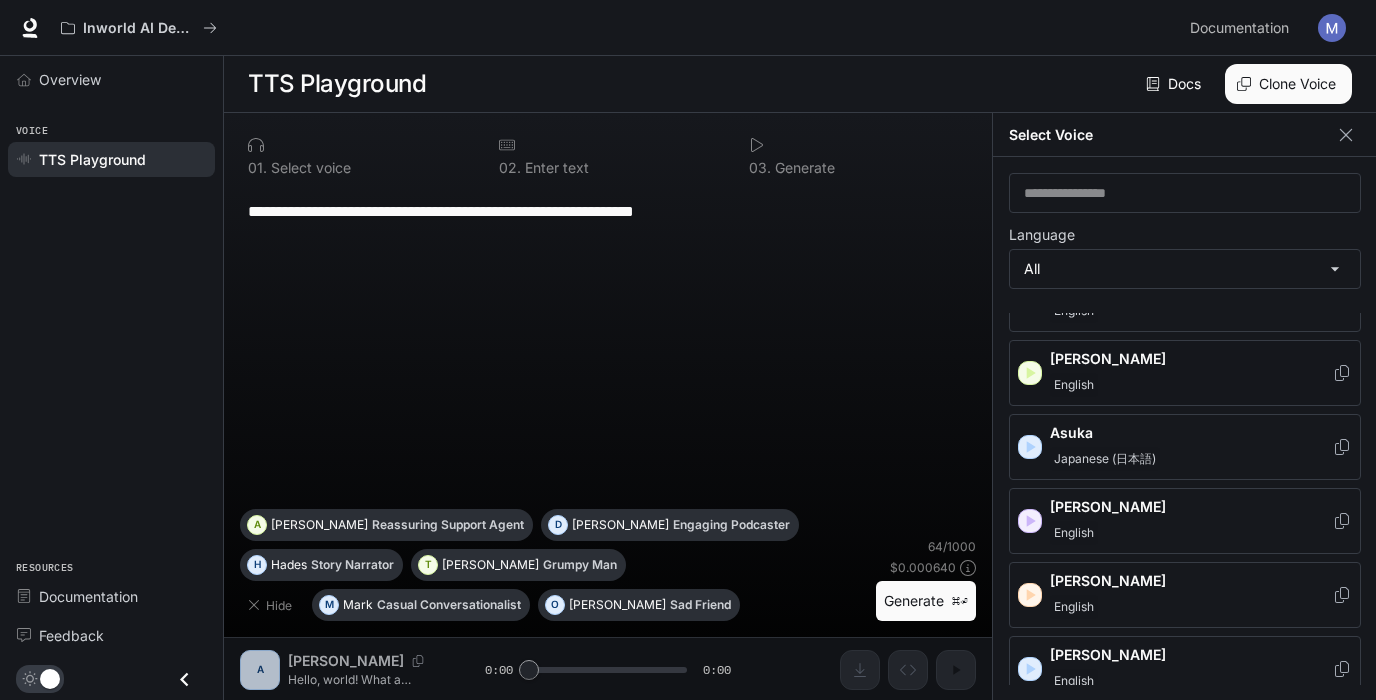 click on "English" at bounding box center [1191, 385] 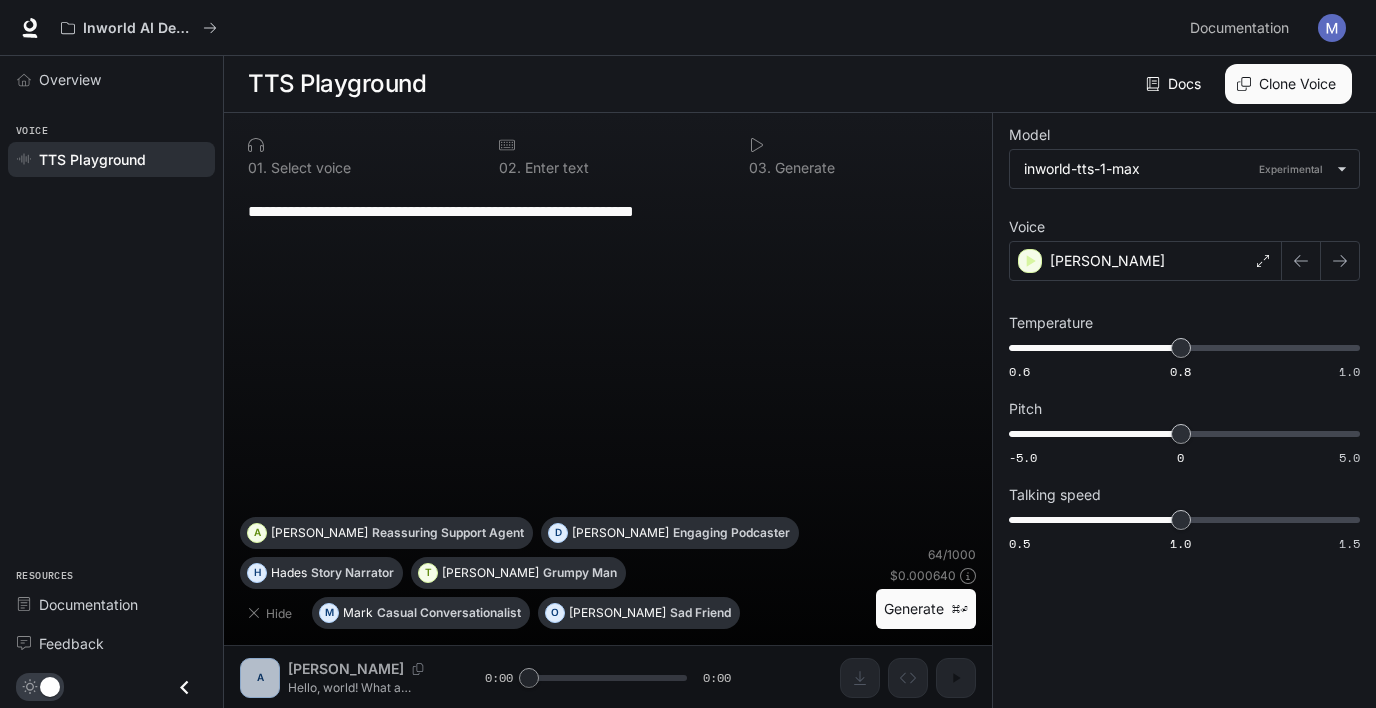 click on "**********" at bounding box center (608, 211) 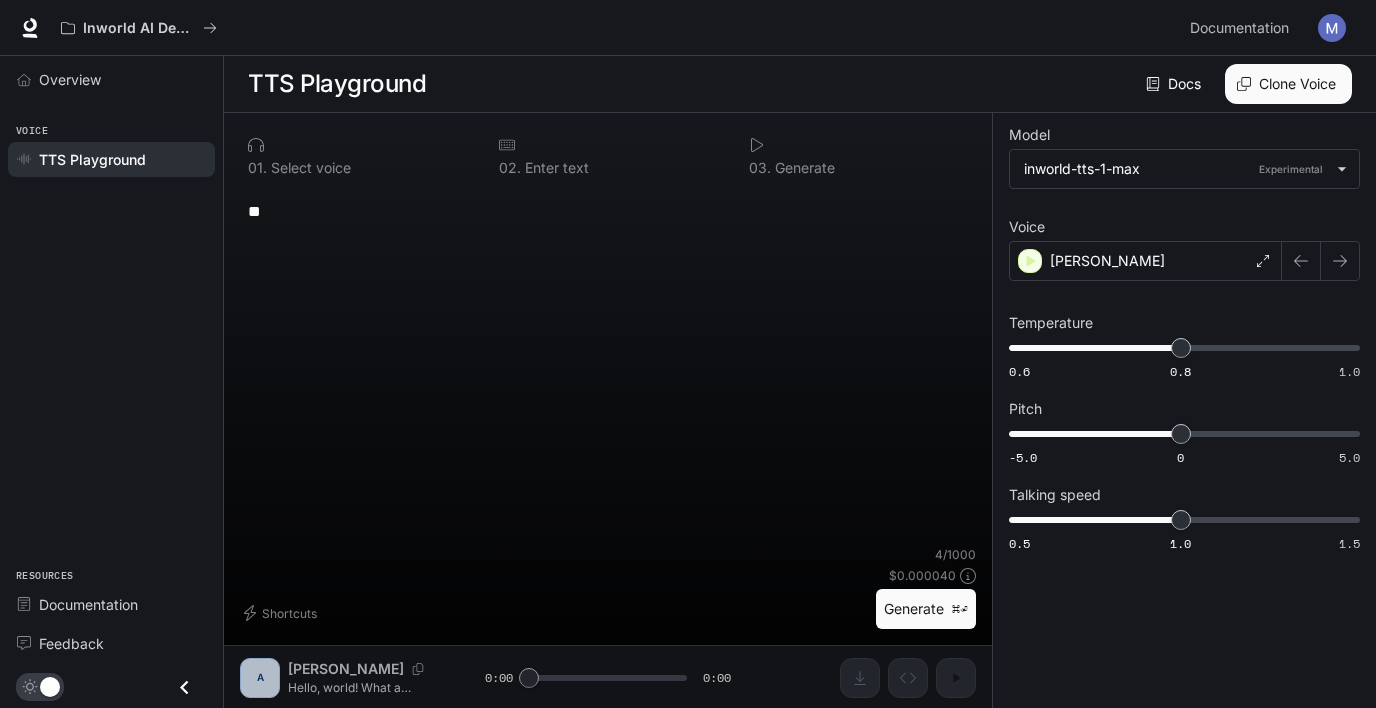 type on "*" 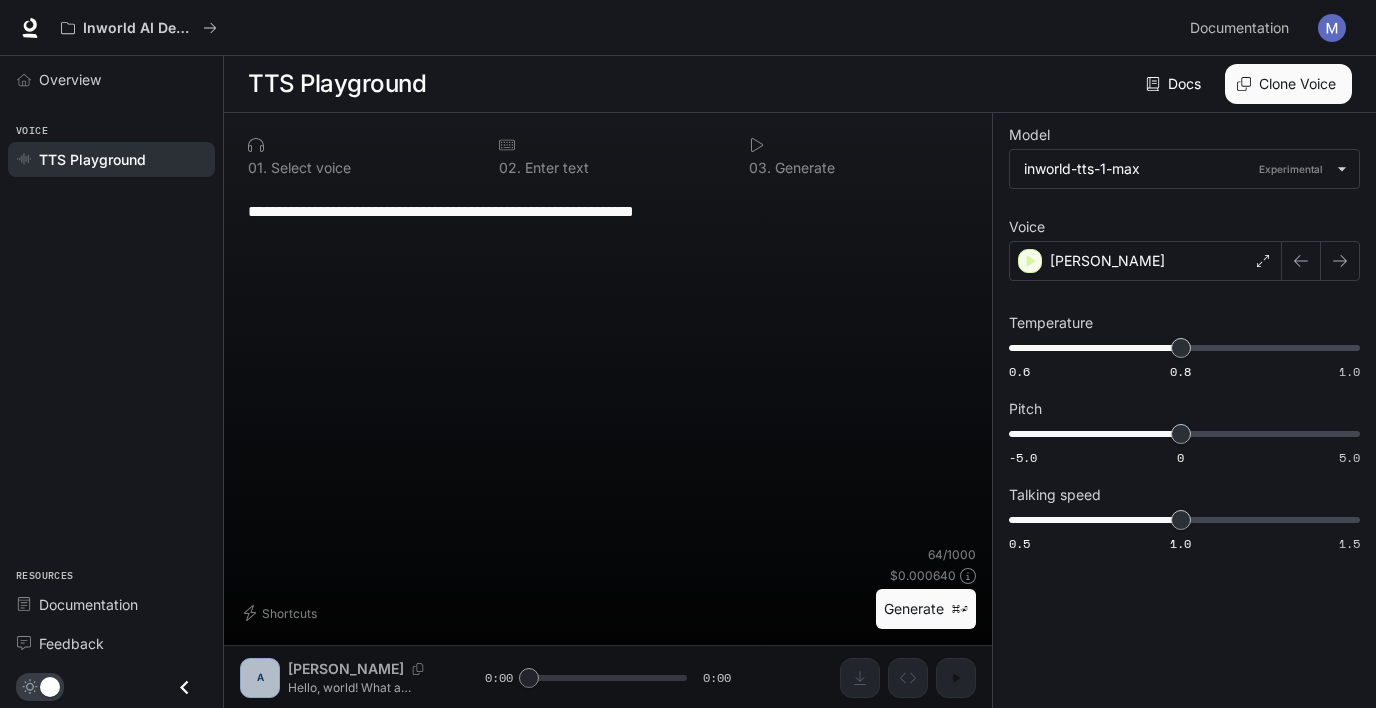 drag, startPoint x: 544, startPoint y: 210, endPoint x: 751, endPoint y: 202, distance: 207.15453 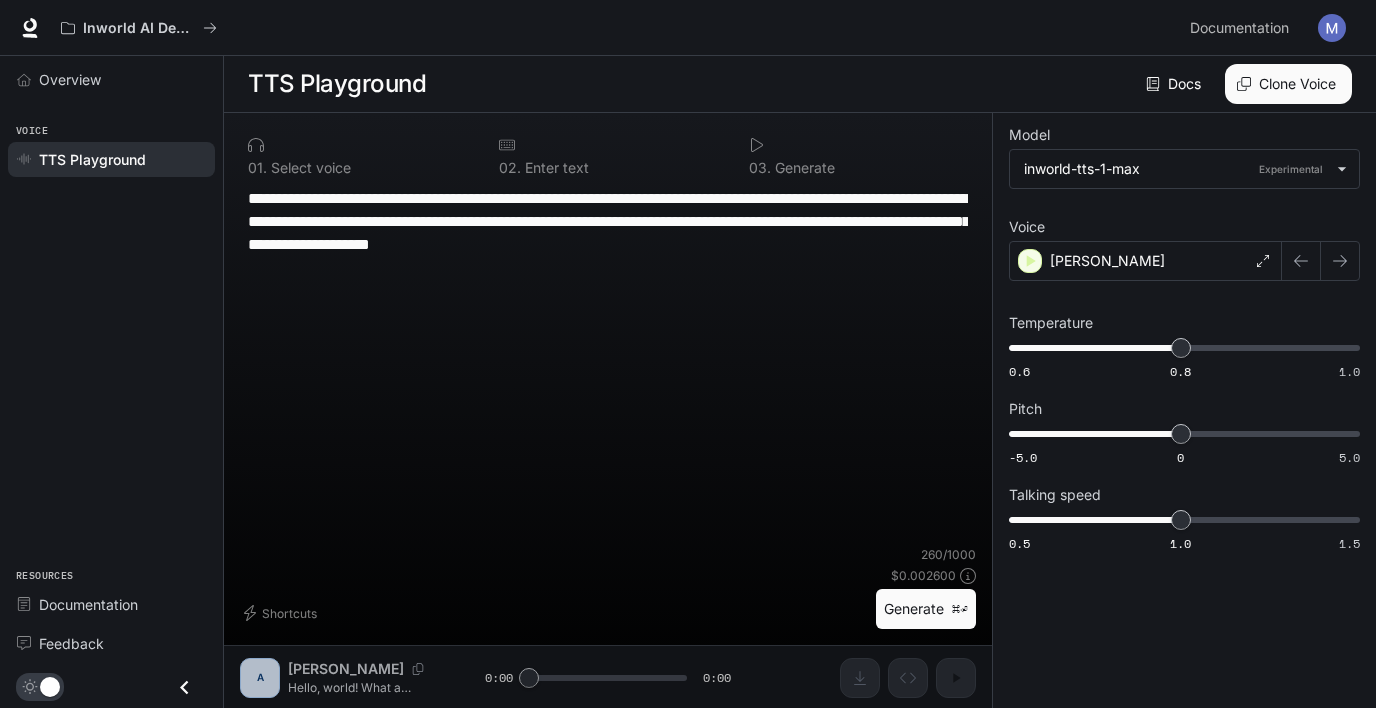 type on "**********" 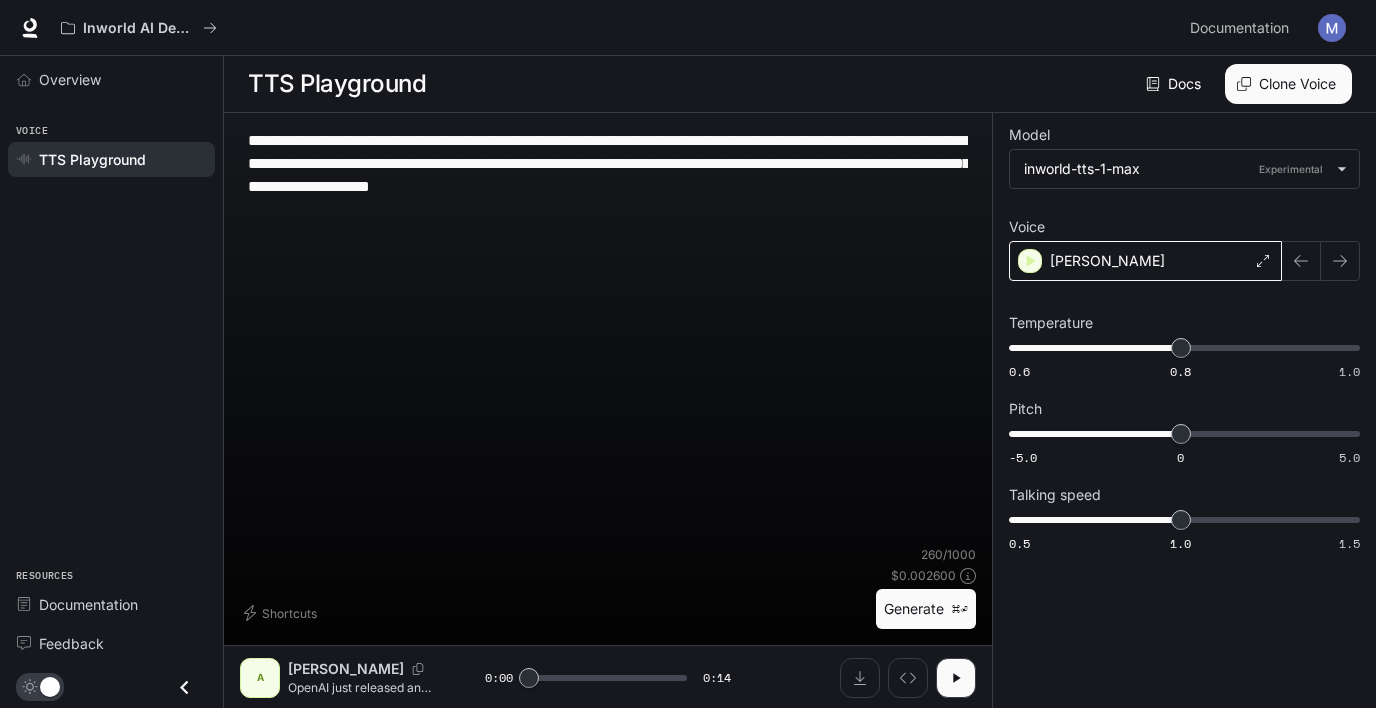 click on "[PERSON_NAME]" at bounding box center (1145, 261) 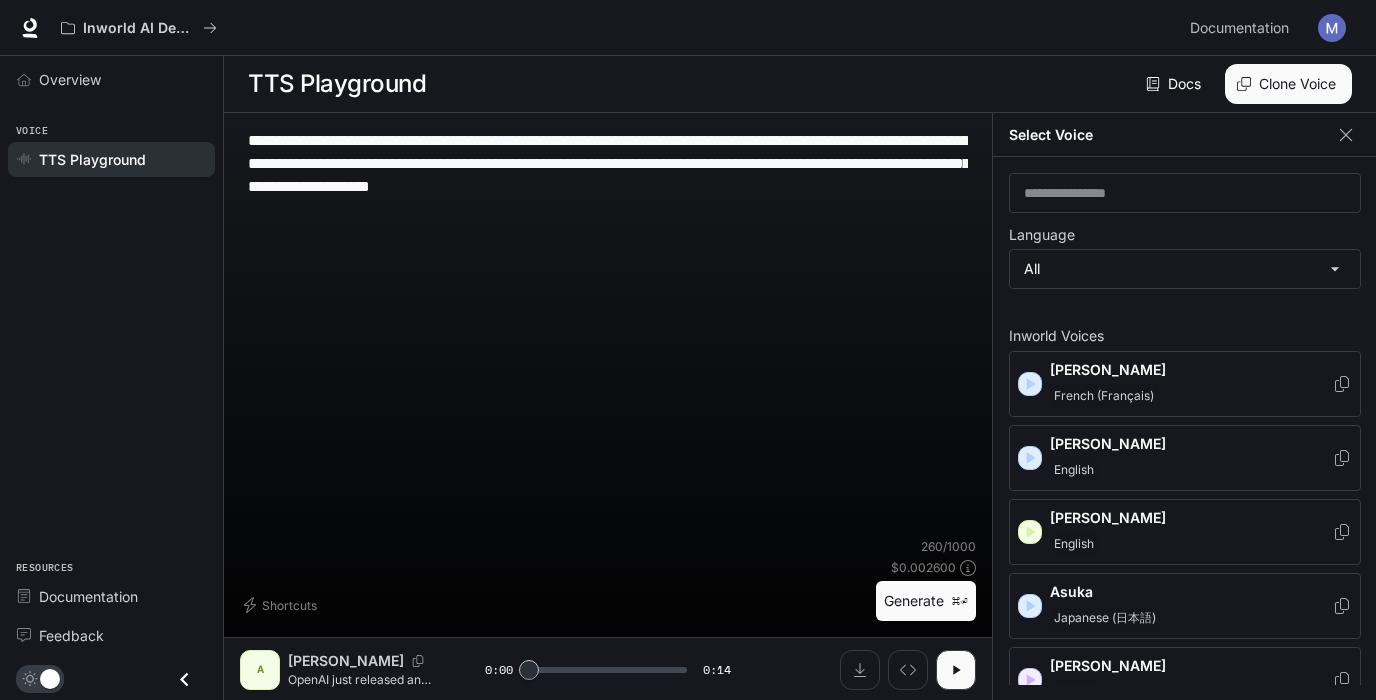 click on "**********" at bounding box center [608, 163] 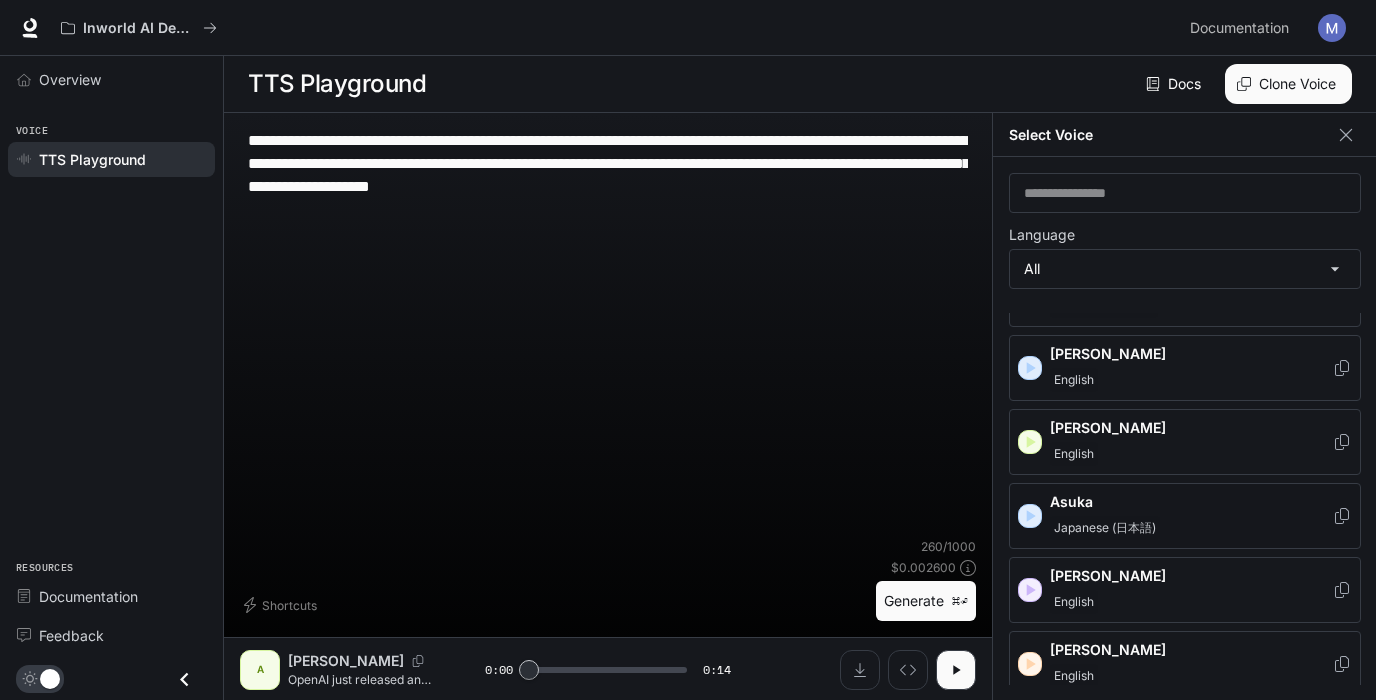 scroll, scrollTop: 158, scrollLeft: 0, axis: vertical 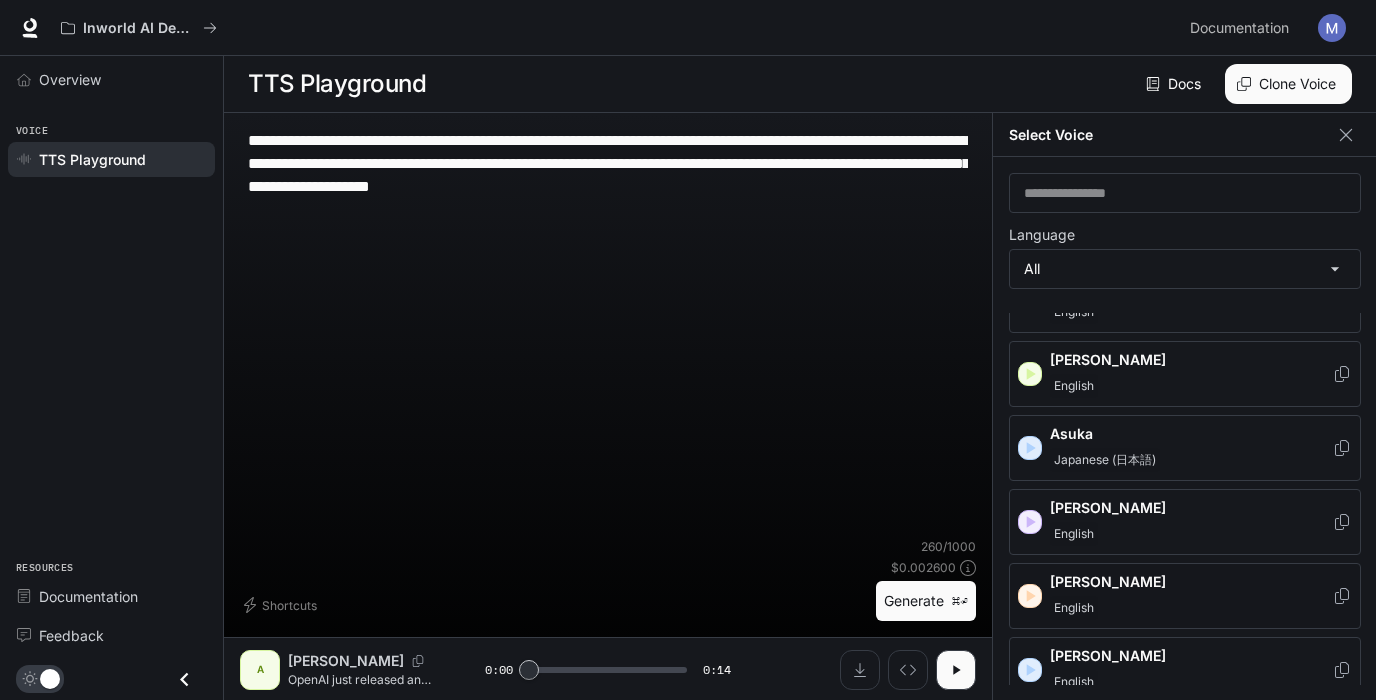 click on "English" at bounding box center (1191, 608) 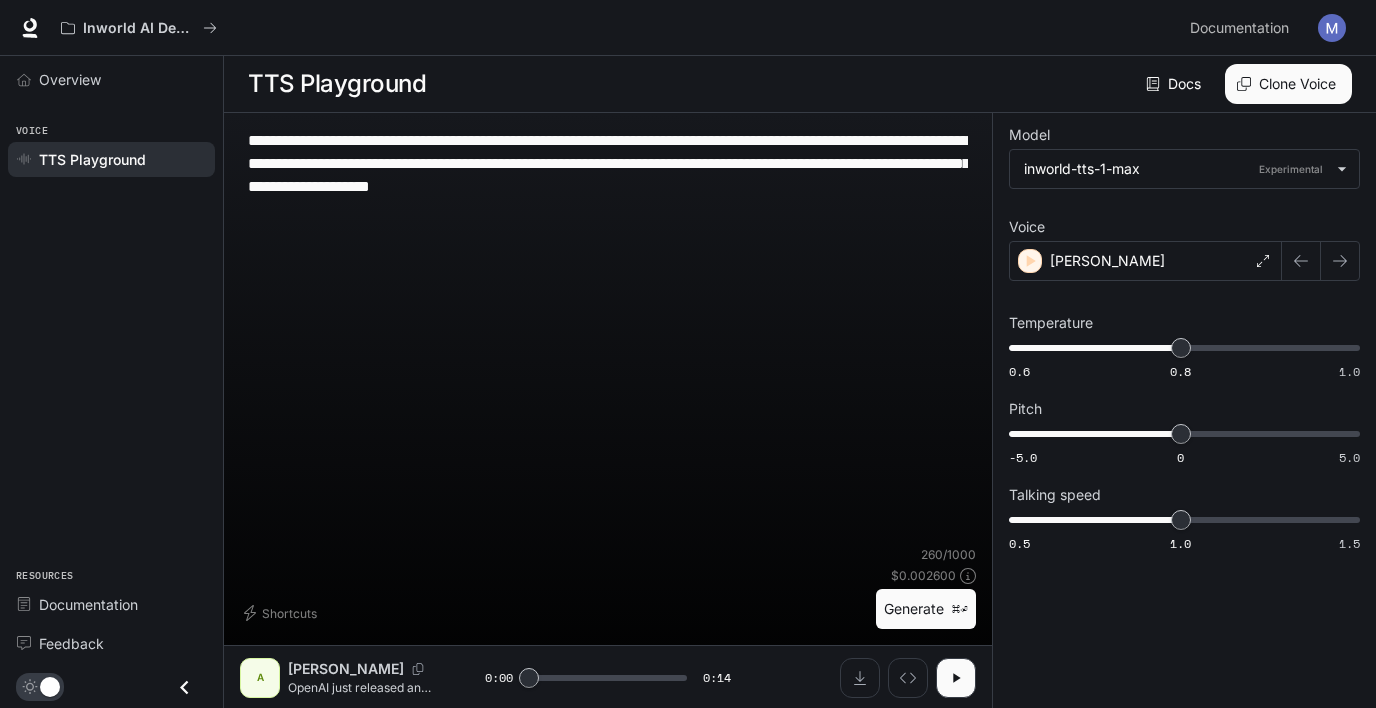 click on "Generate ⌘⏎" at bounding box center [926, 609] 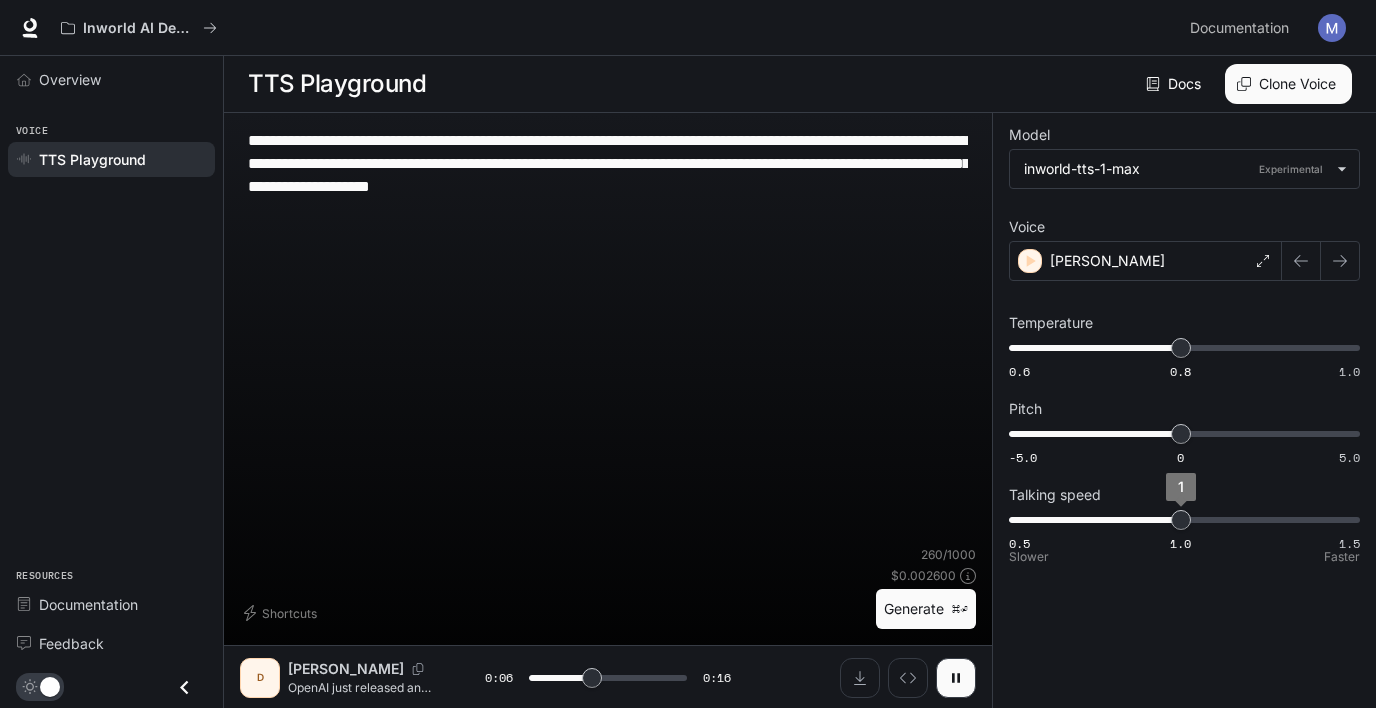 type on "***" 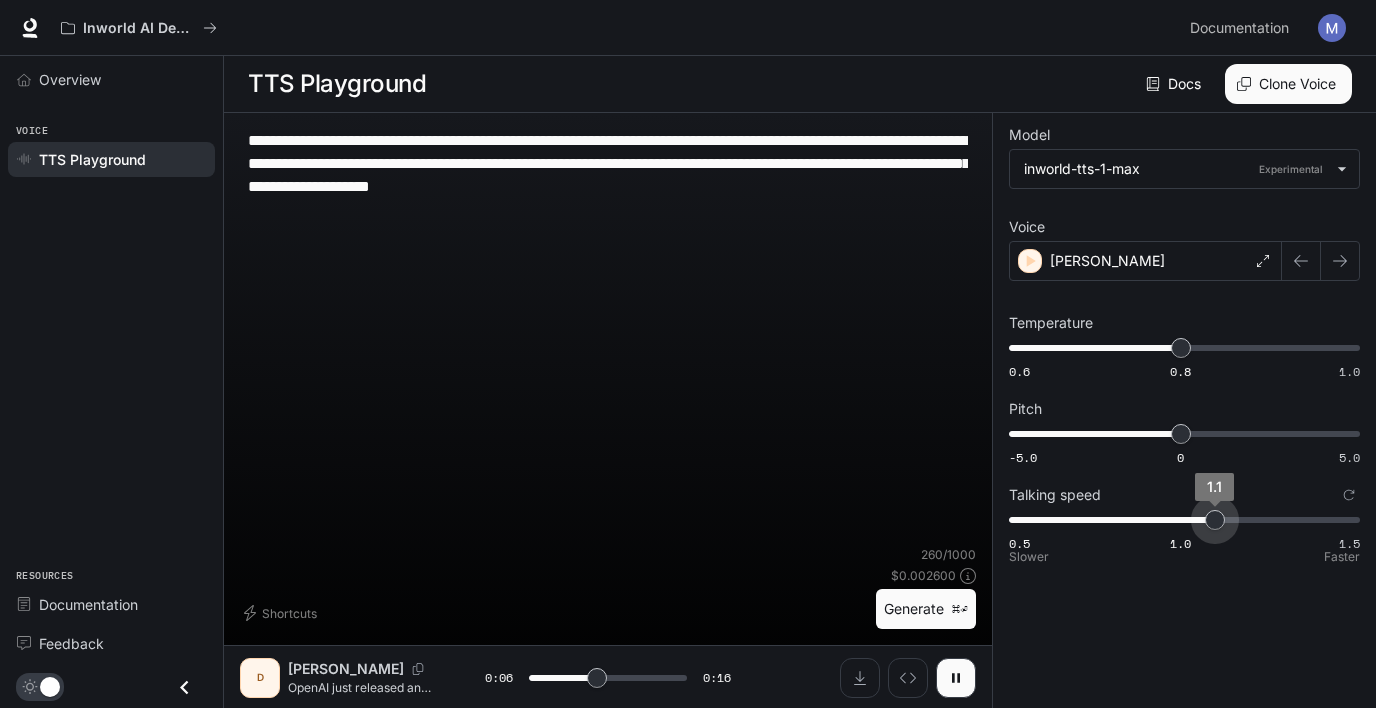 drag, startPoint x: 1180, startPoint y: 523, endPoint x: 1203, endPoint y: 523, distance: 23 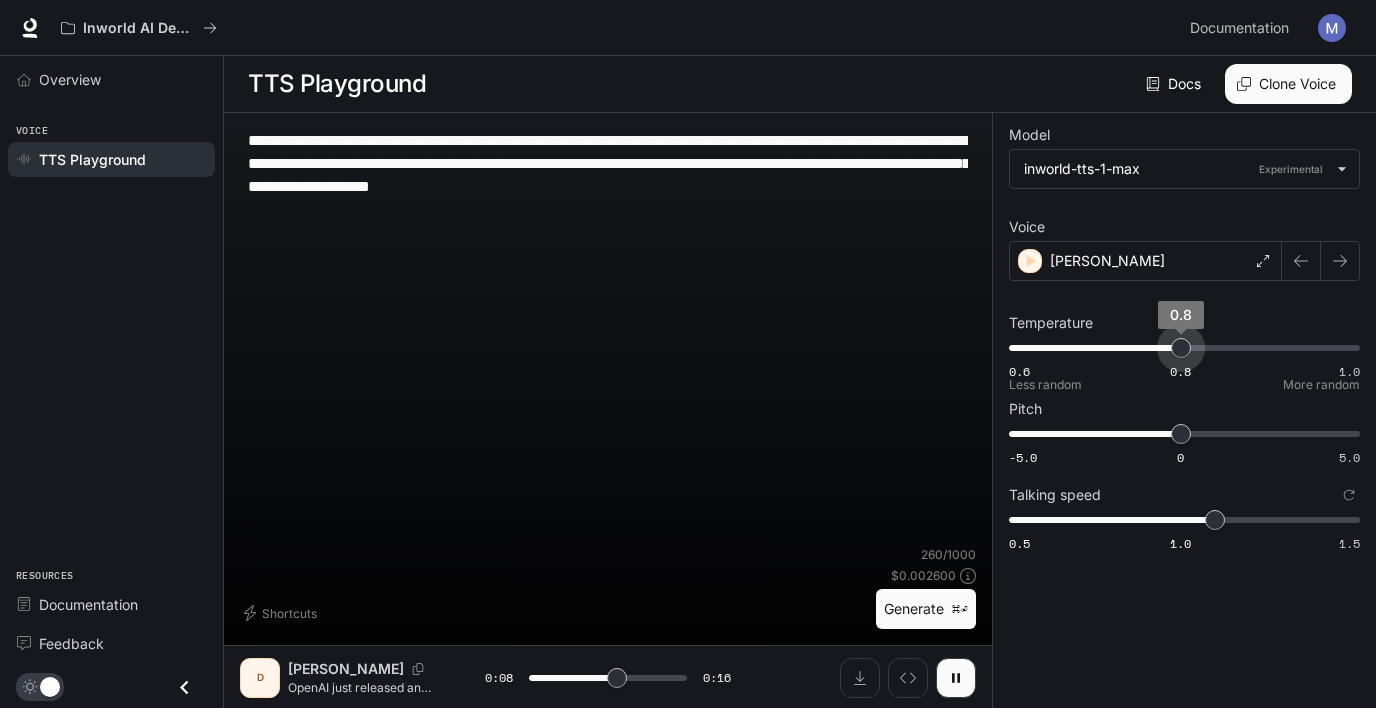type on "***" 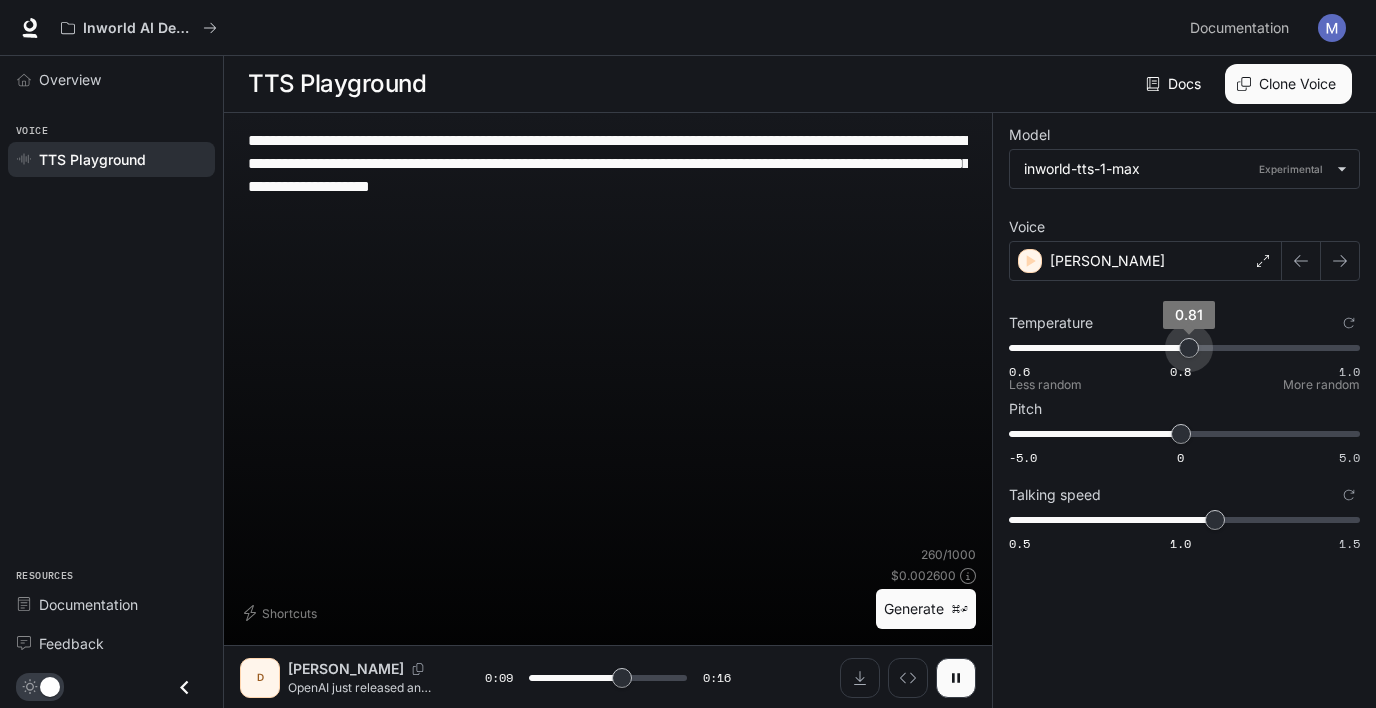 type on "***" 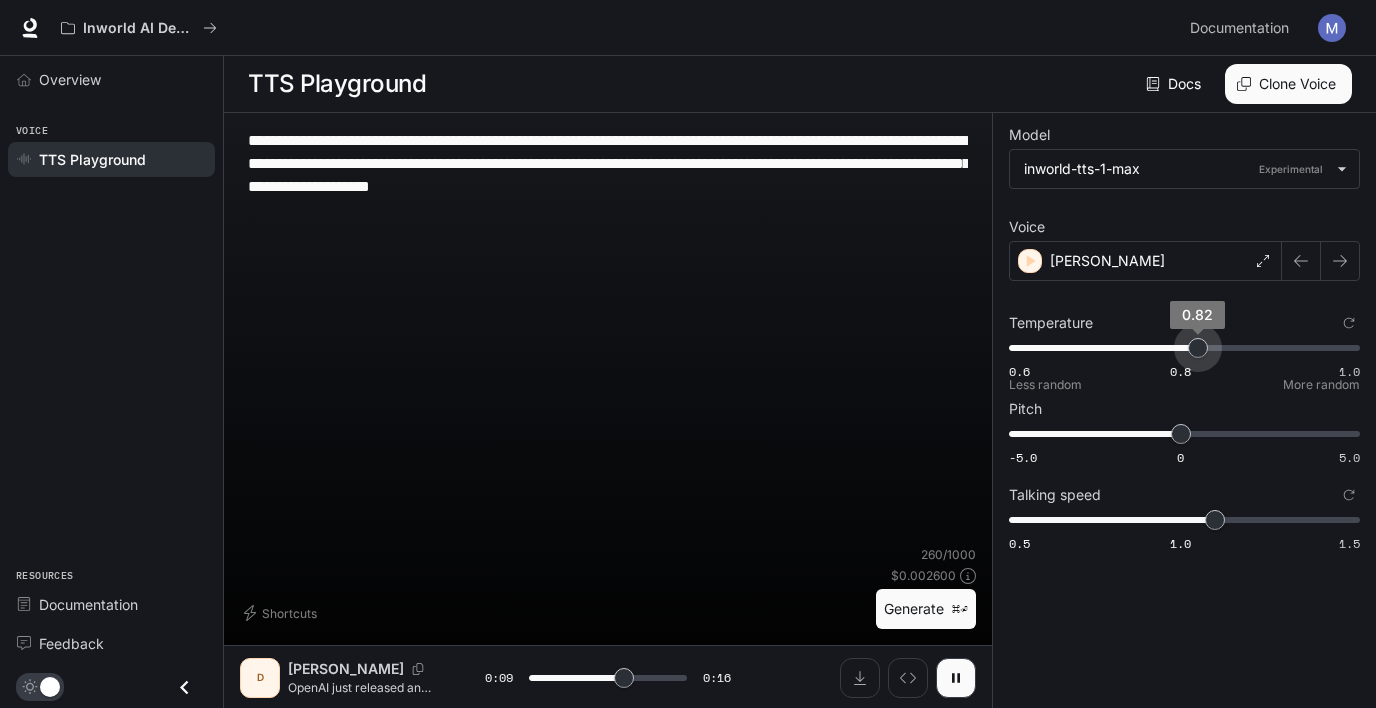 type on "**" 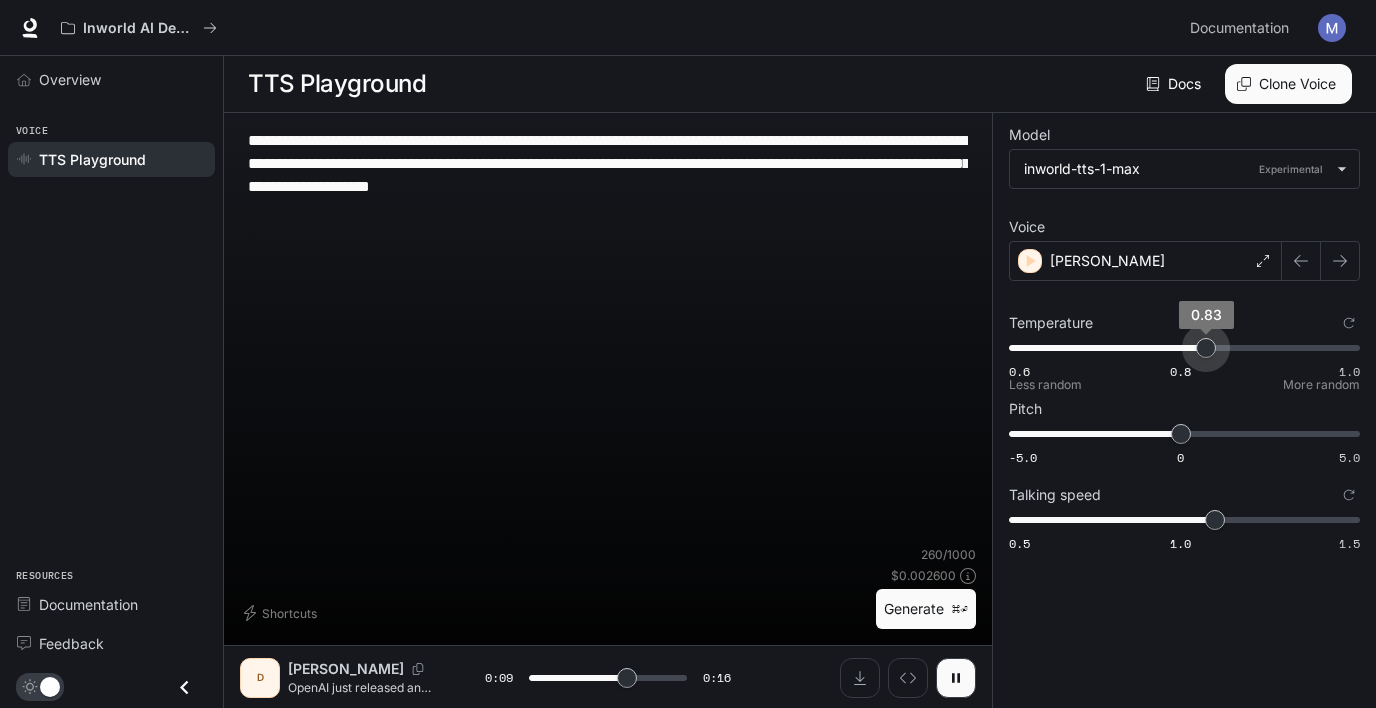 type on "****" 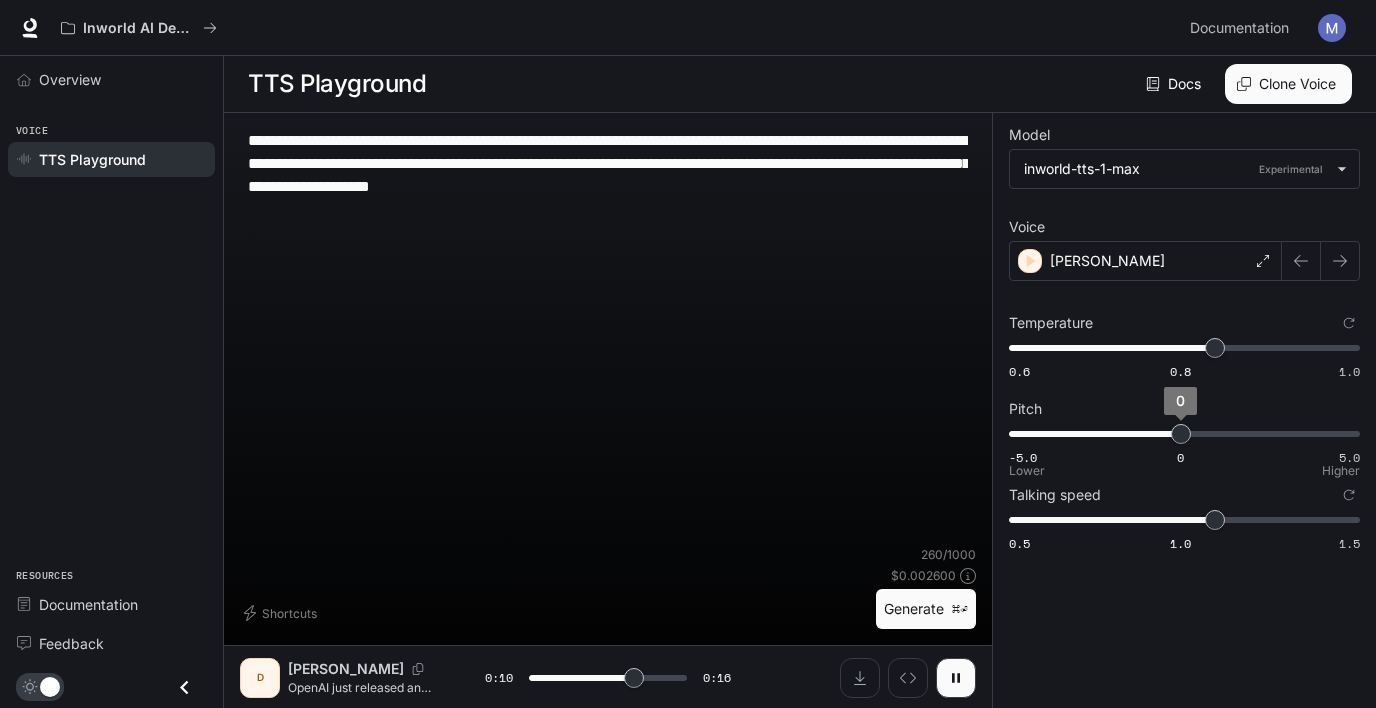 type on "**" 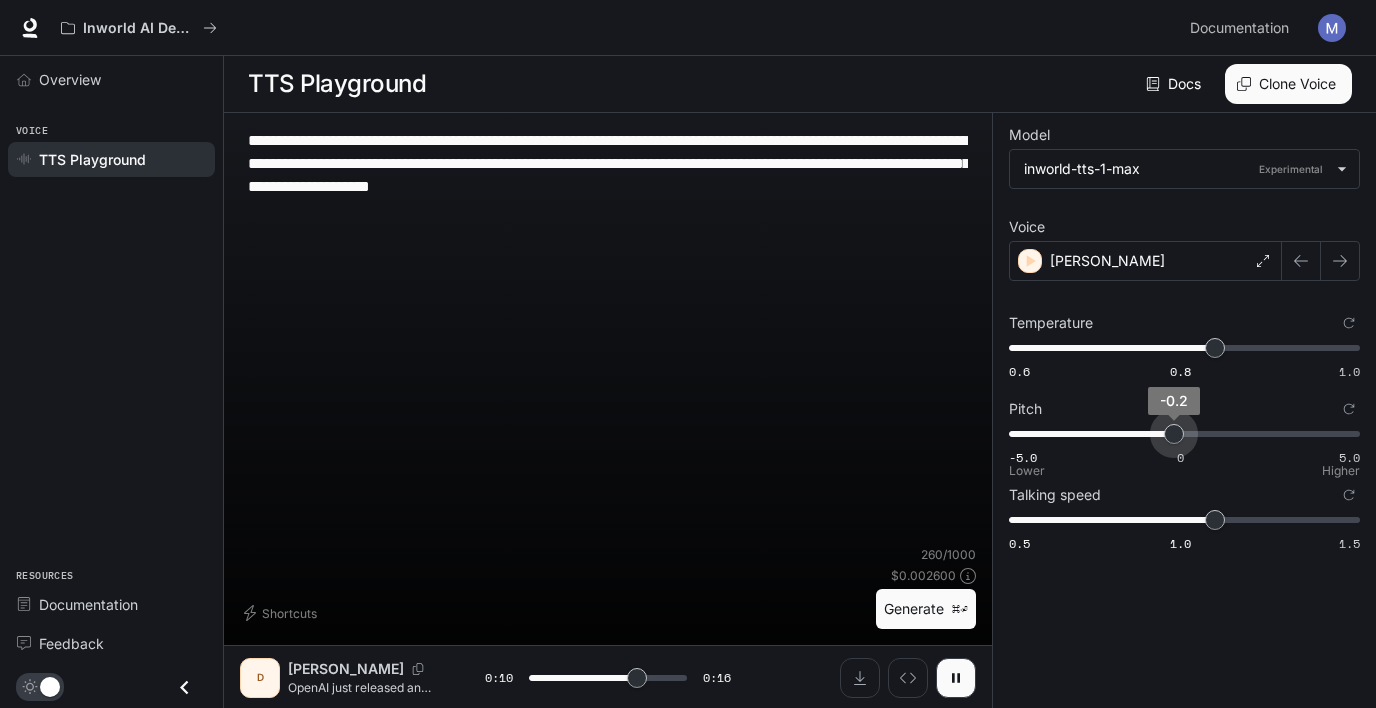 type on "**" 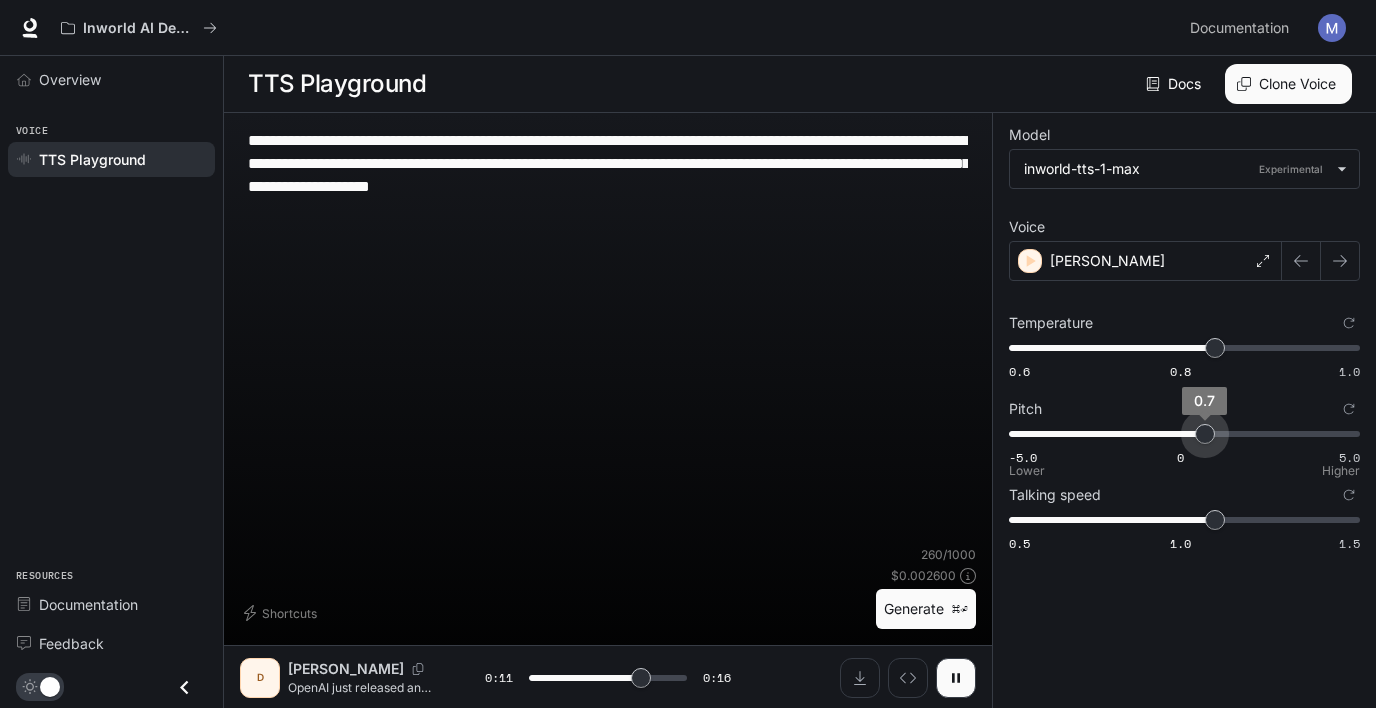 drag, startPoint x: 1175, startPoint y: 433, endPoint x: 1205, endPoint y: 433, distance: 30 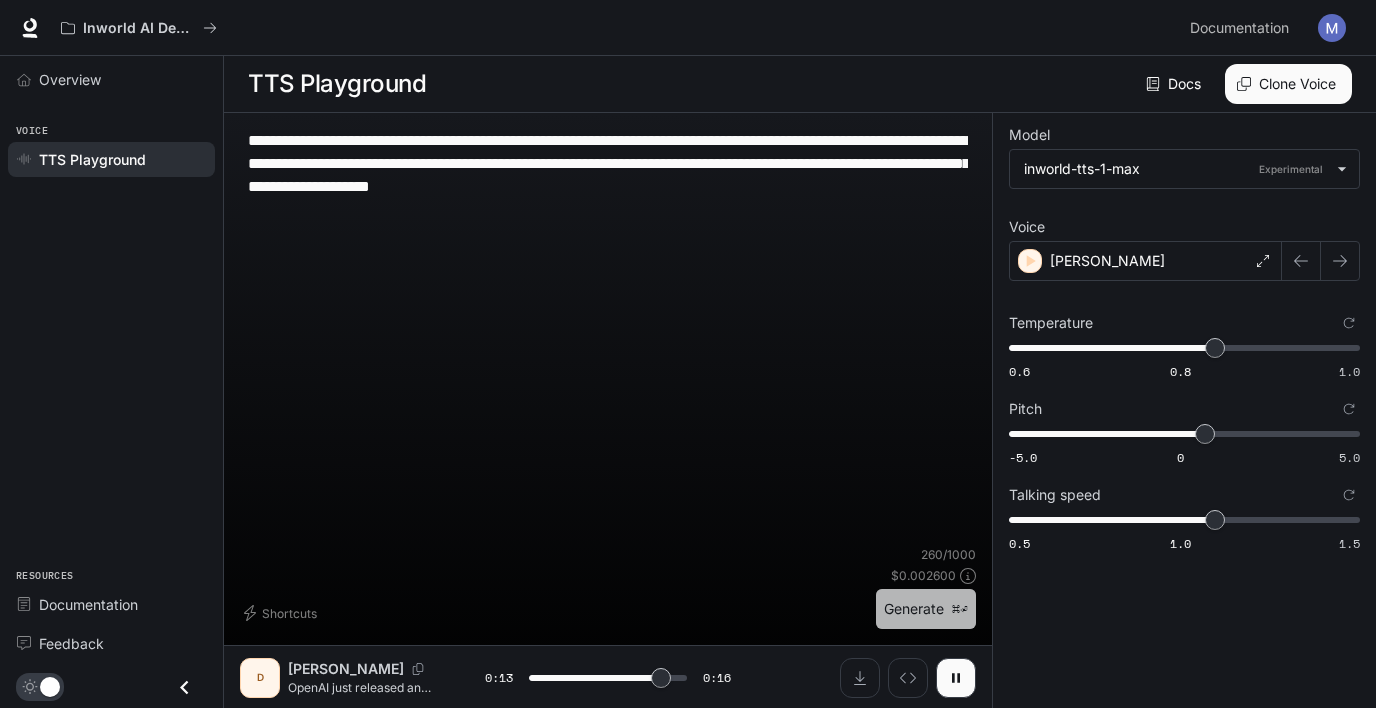 click on "Generate ⌘⏎" at bounding box center [926, 609] 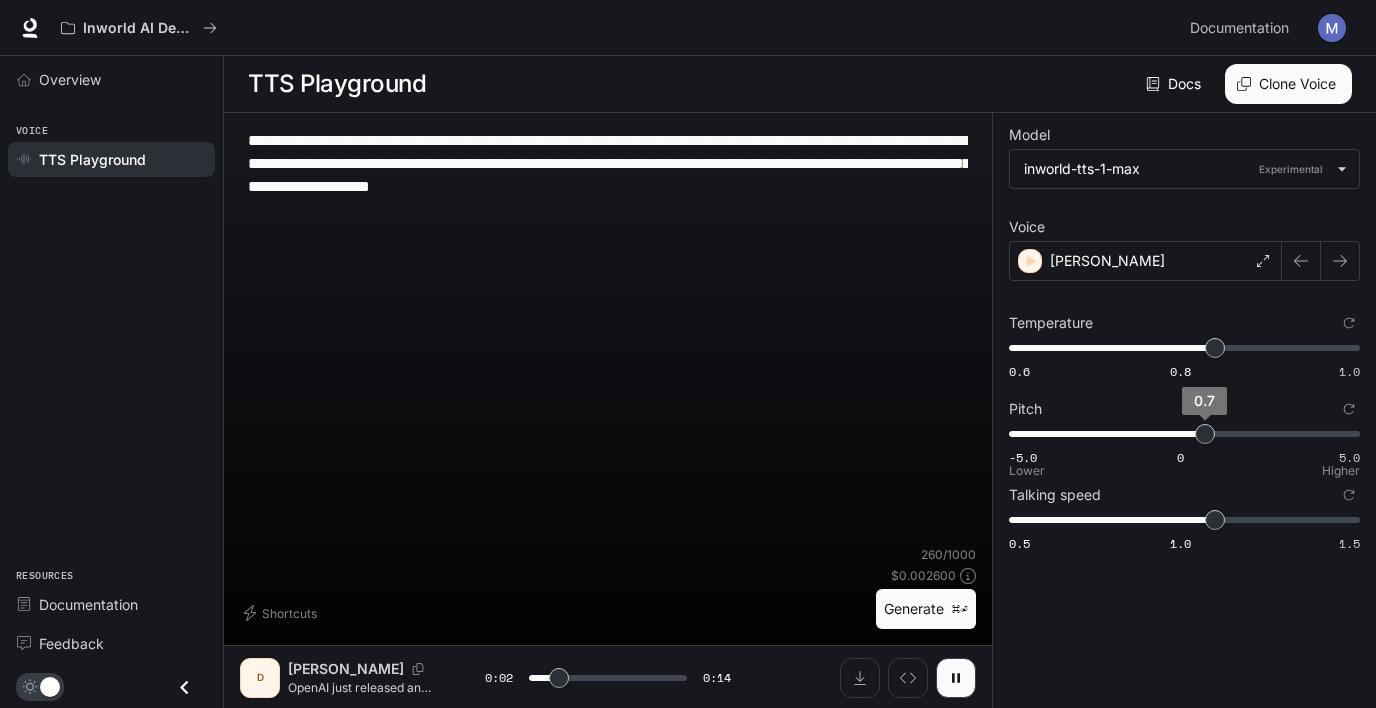 type on "***" 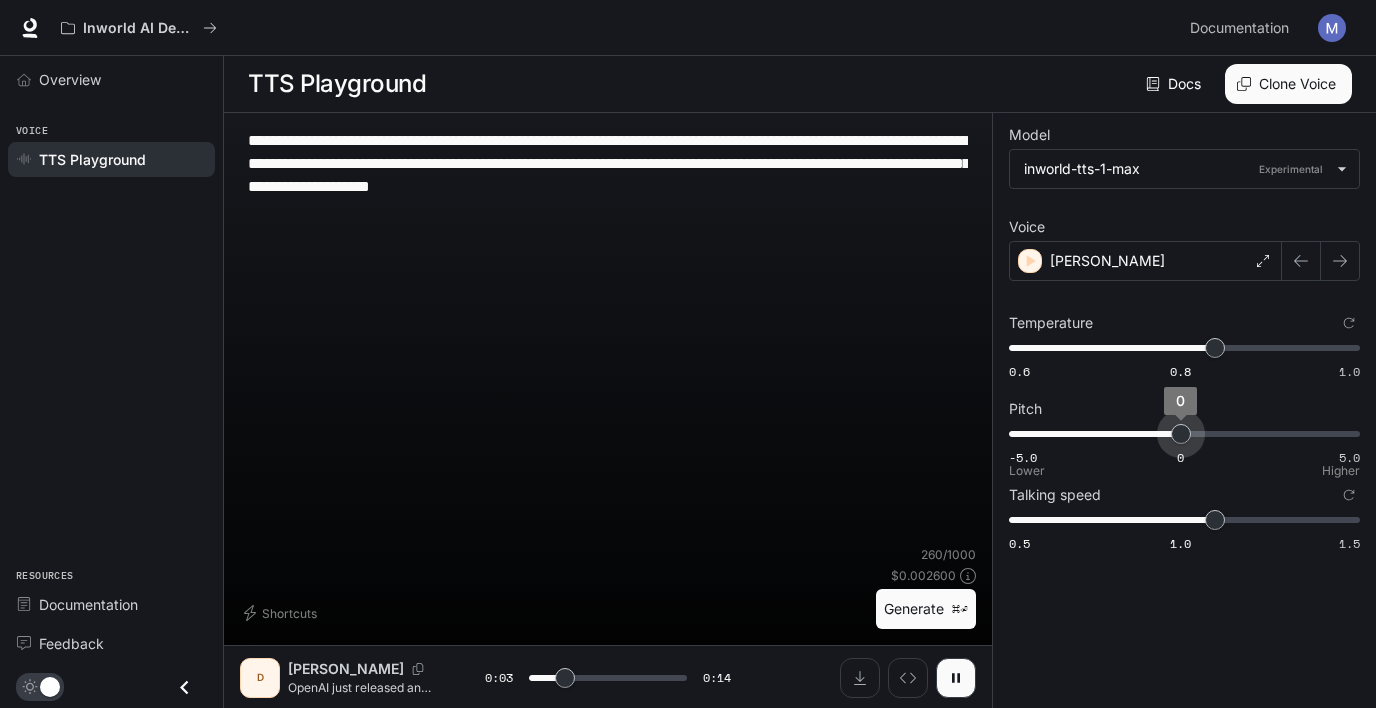 drag, startPoint x: 1209, startPoint y: 437, endPoint x: 1181, endPoint y: 437, distance: 28 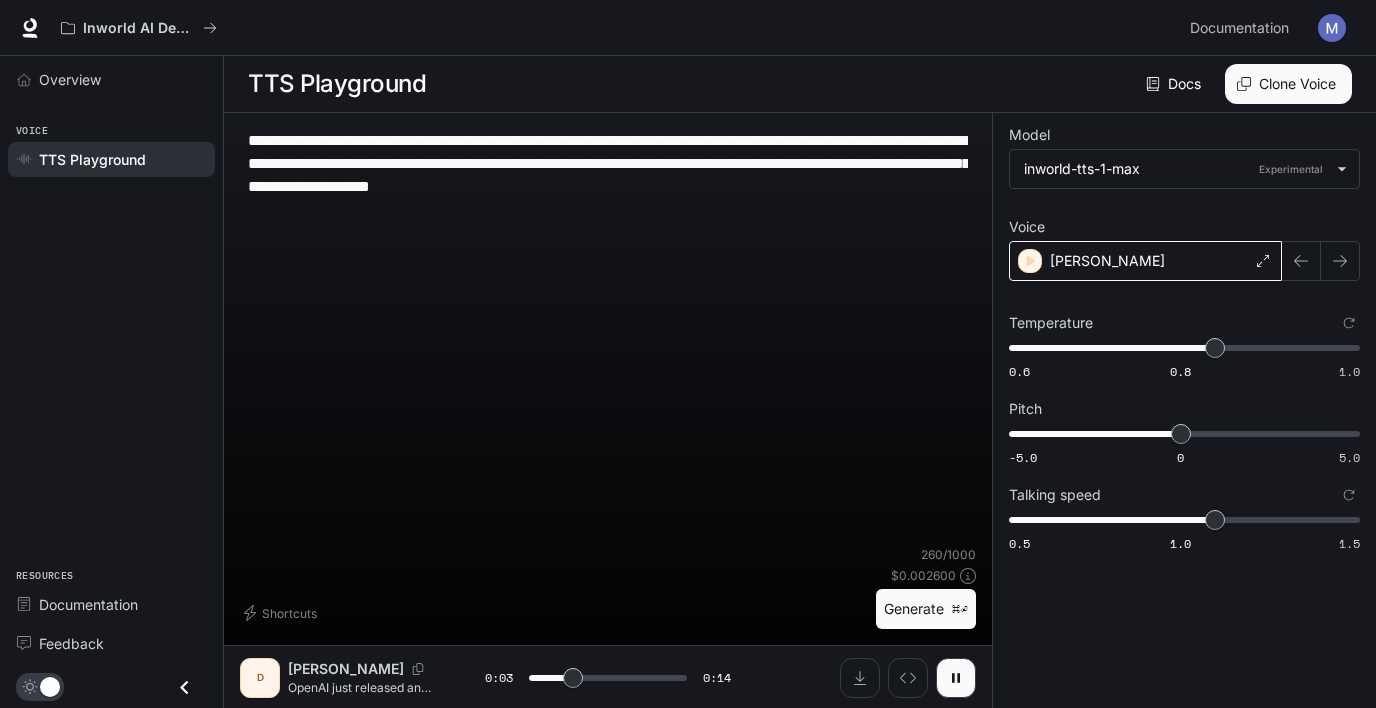 click on "[PERSON_NAME]" at bounding box center [1145, 261] 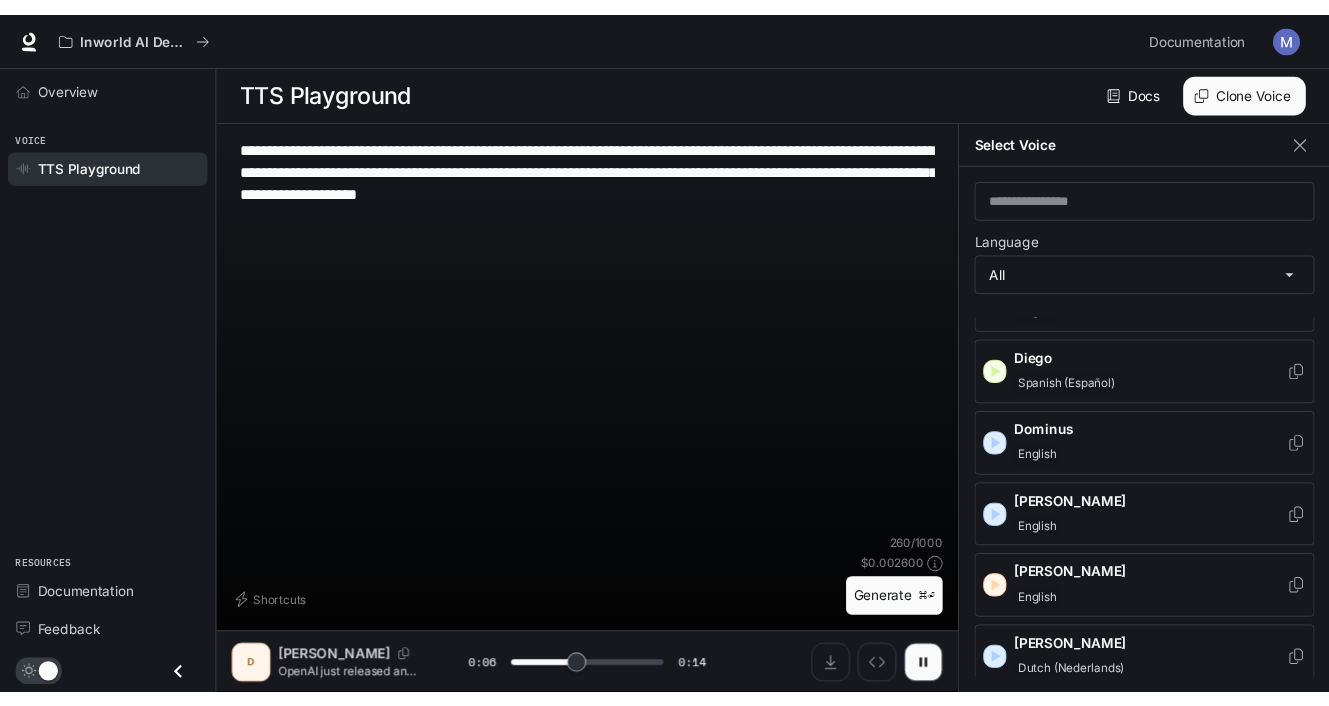 scroll, scrollTop: 548, scrollLeft: 0, axis: vertical 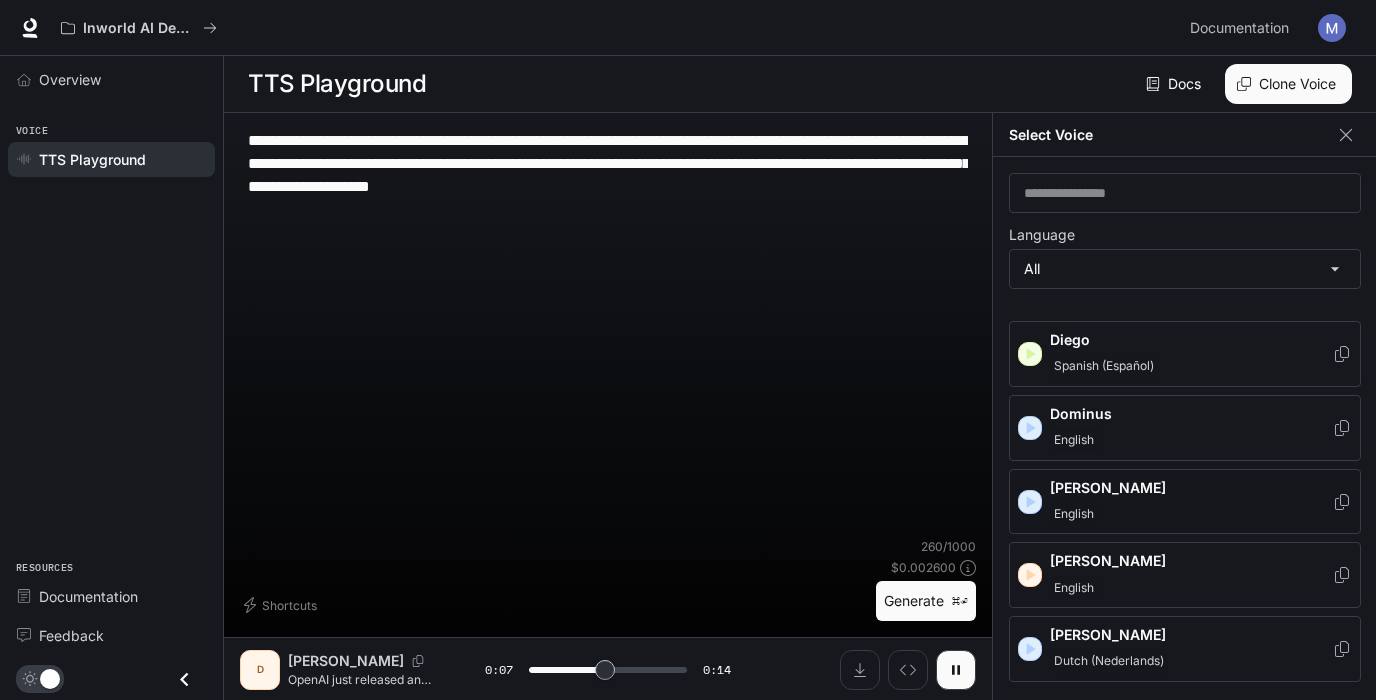 click on "[PERSON_NAME]" at bounding box center (1191, 488) 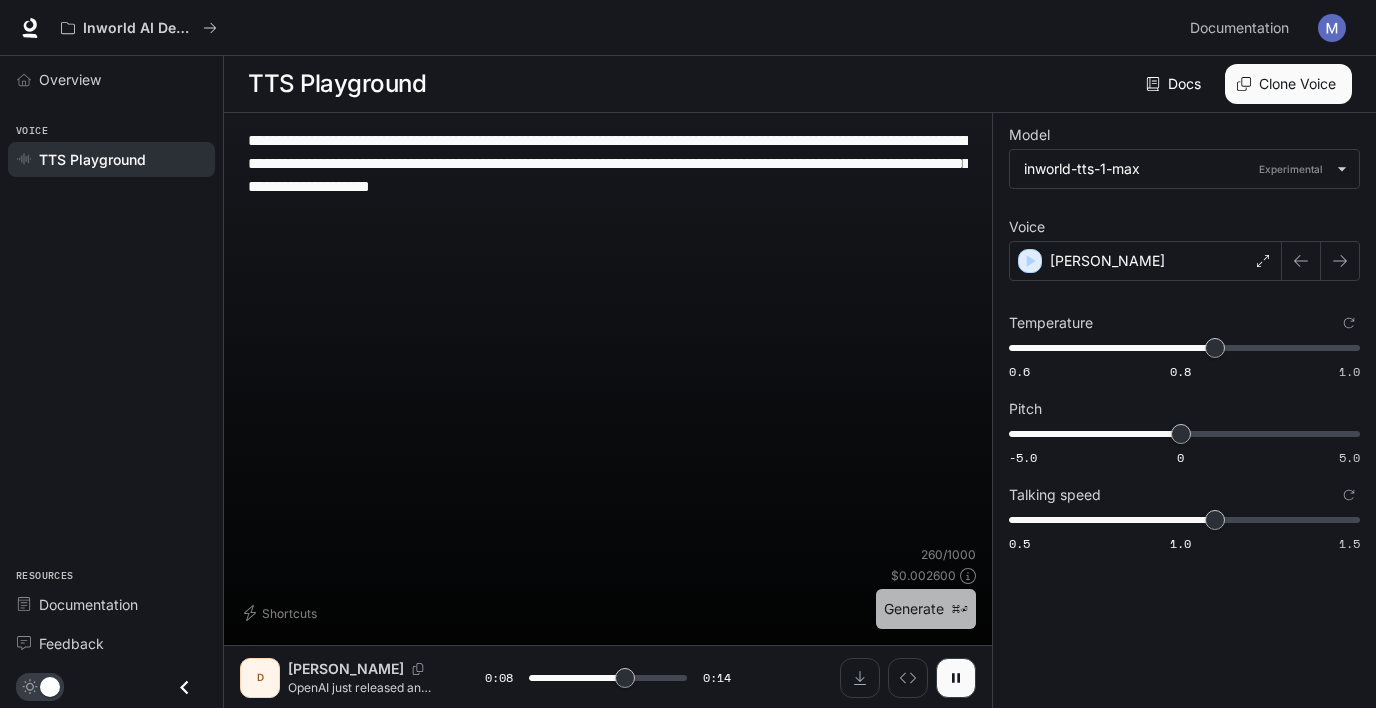 click on "Generate ⌘⏎" at bounding box center (926, 609) 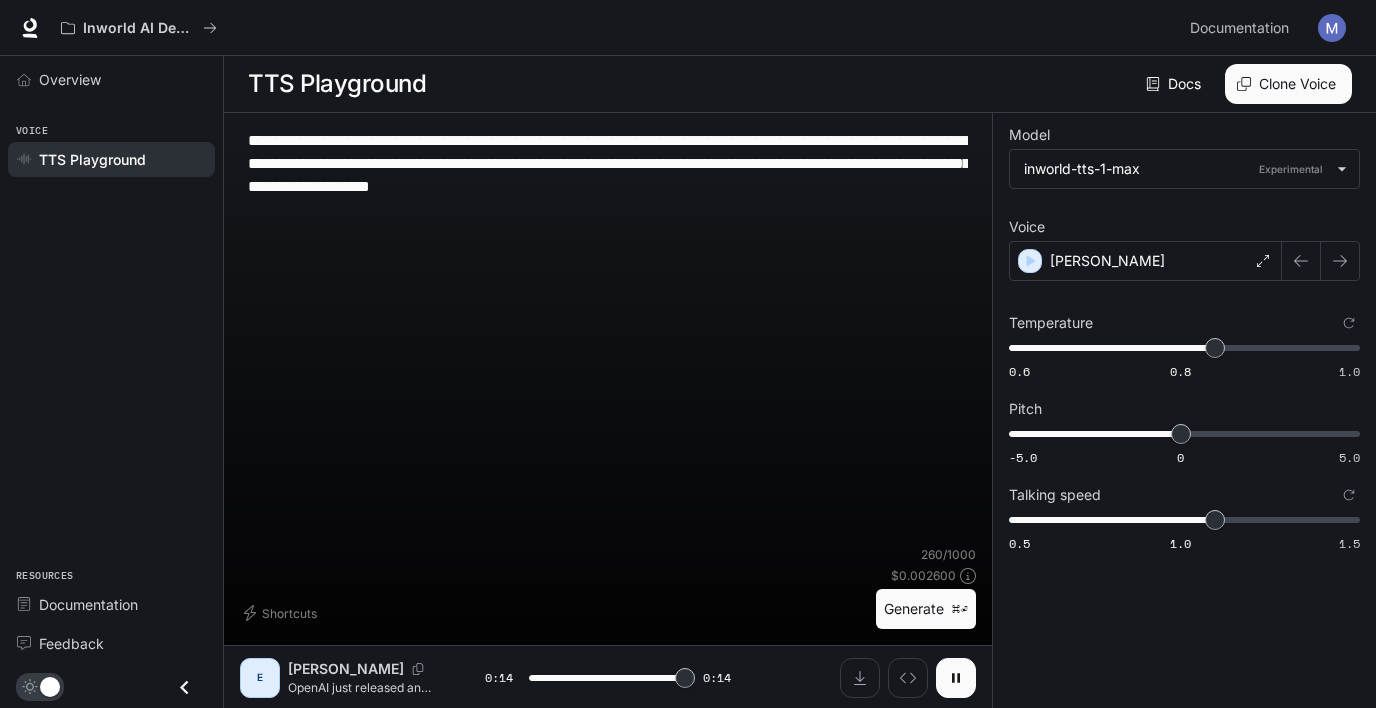 click at bounding box center (956, 678) 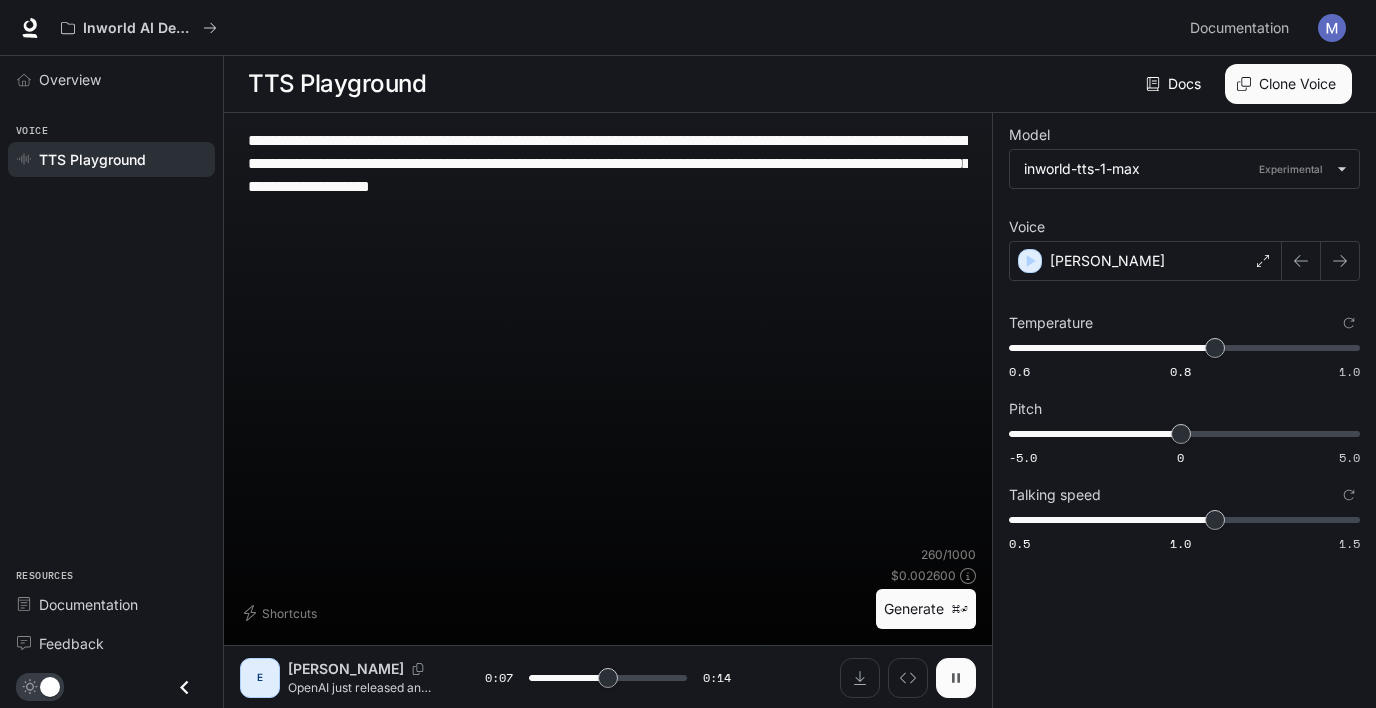 click at bounding box center [956, 678] 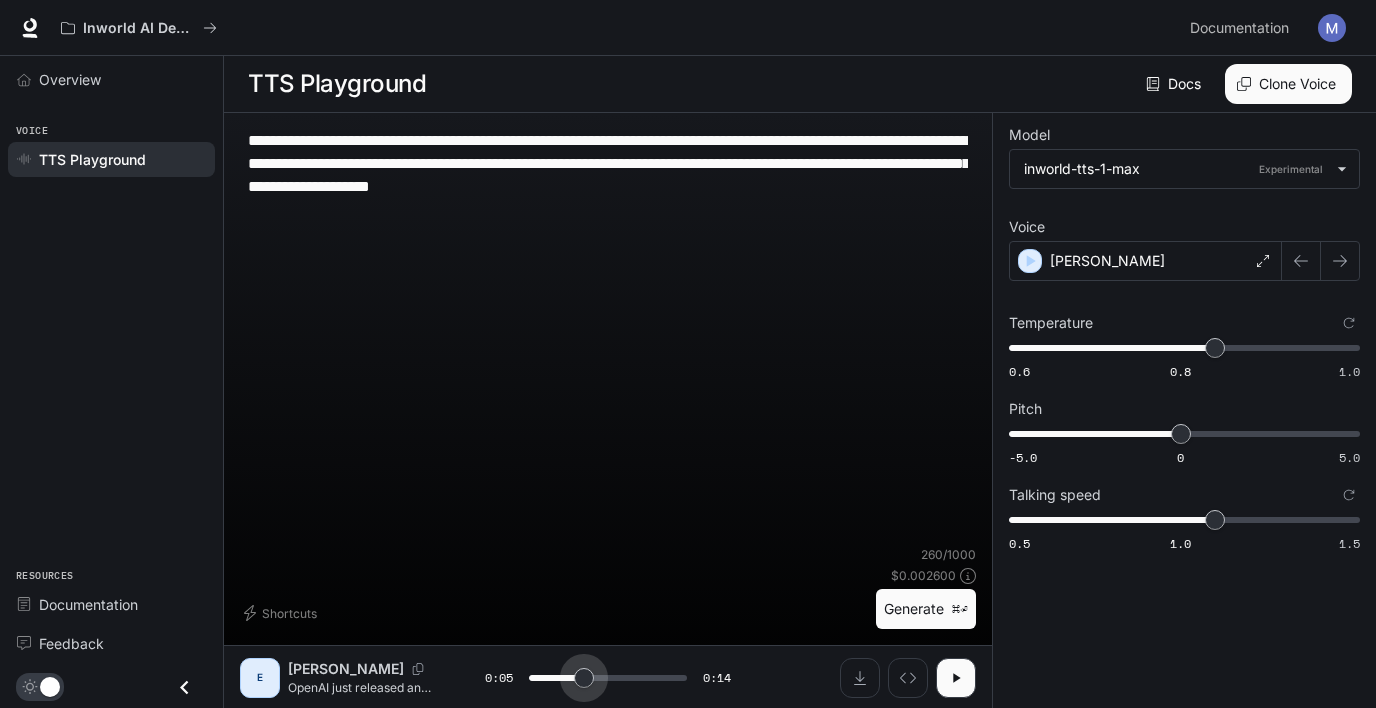drag, startPoint x: 607, startPoint y: 673, endPoint x: 583, endPoint y: 673, distance: 24 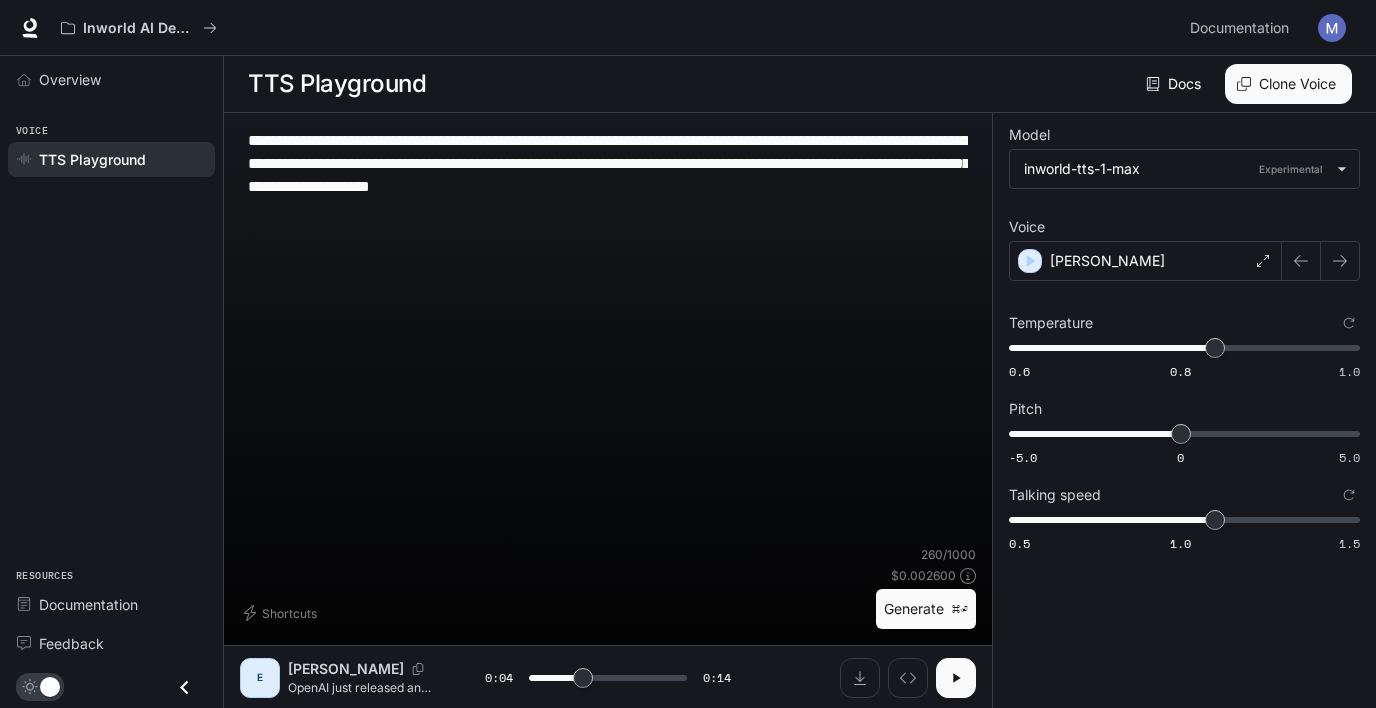 click at bounding box center (956, 678) 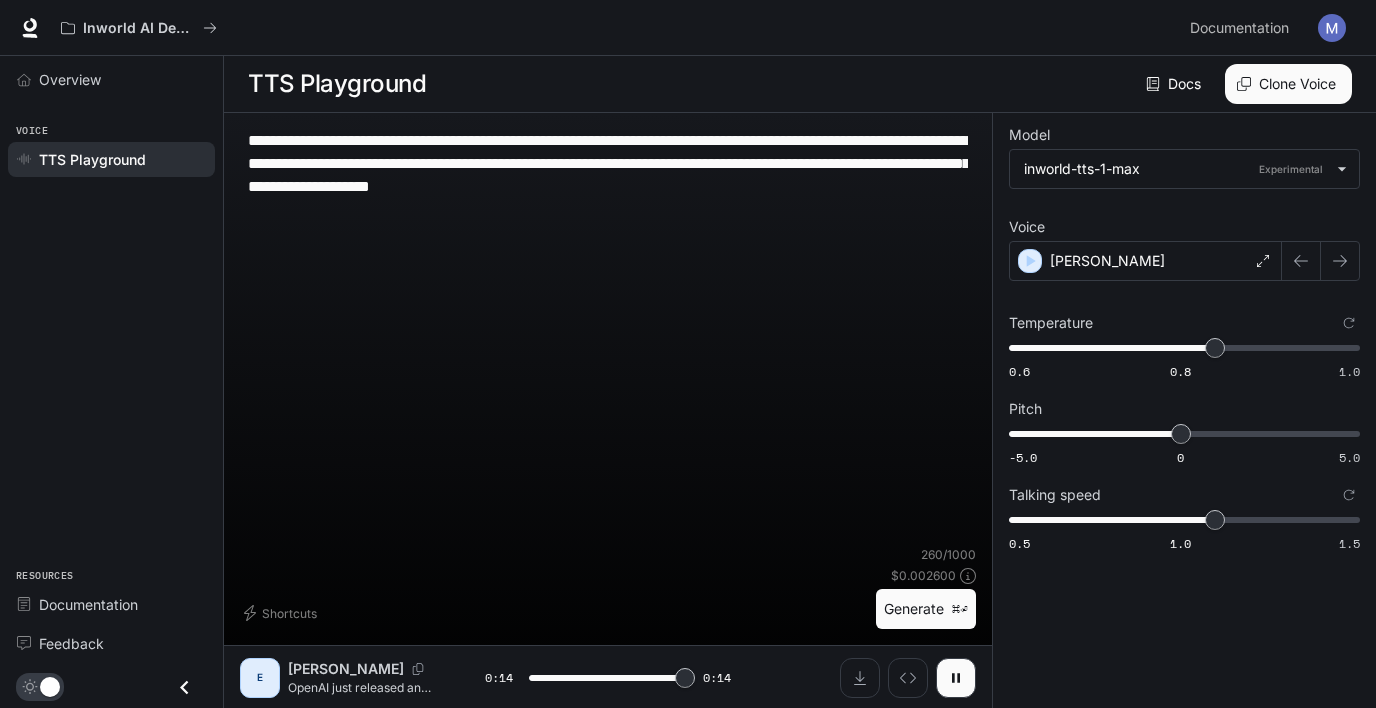 type on "*" 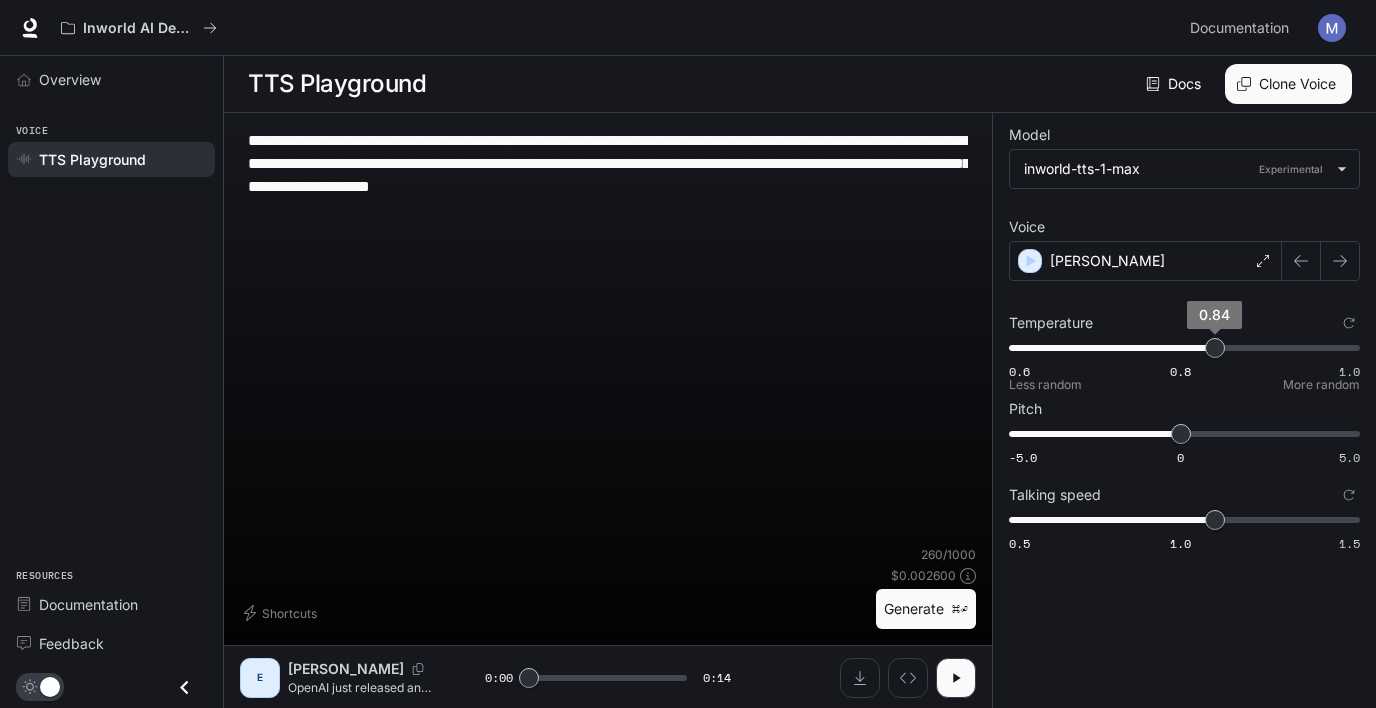 type on "***" 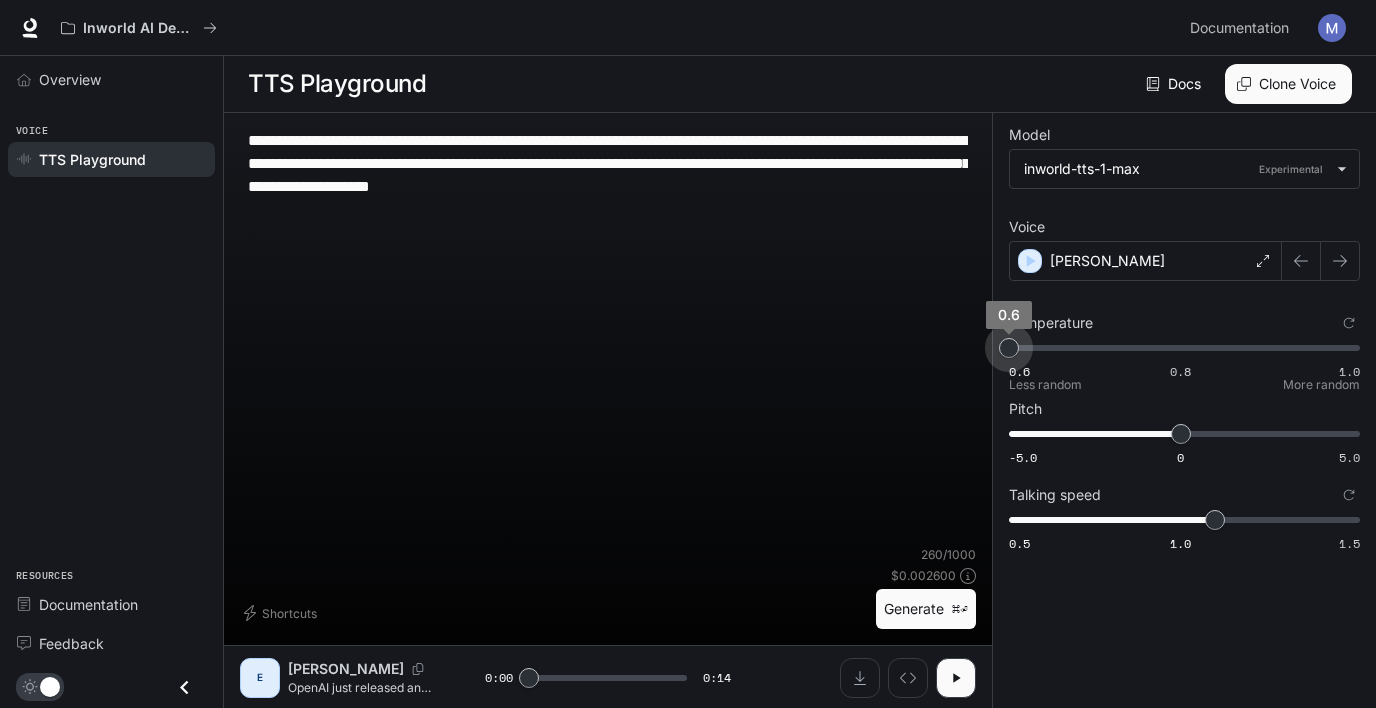 drag, startPoint x: 1218, startPoint y: 356, endPoint x: 1003, endPoint y: 356, distance: 215 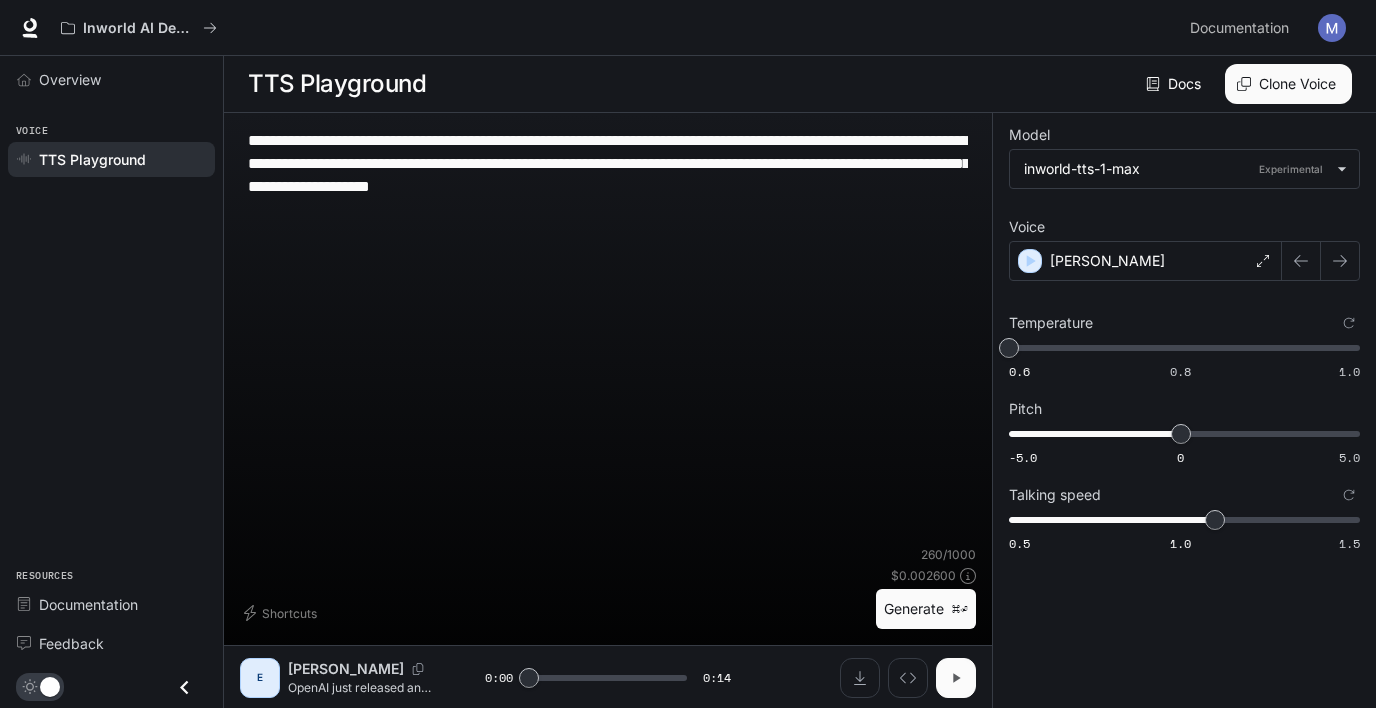 click at bounding box center [956, 678] 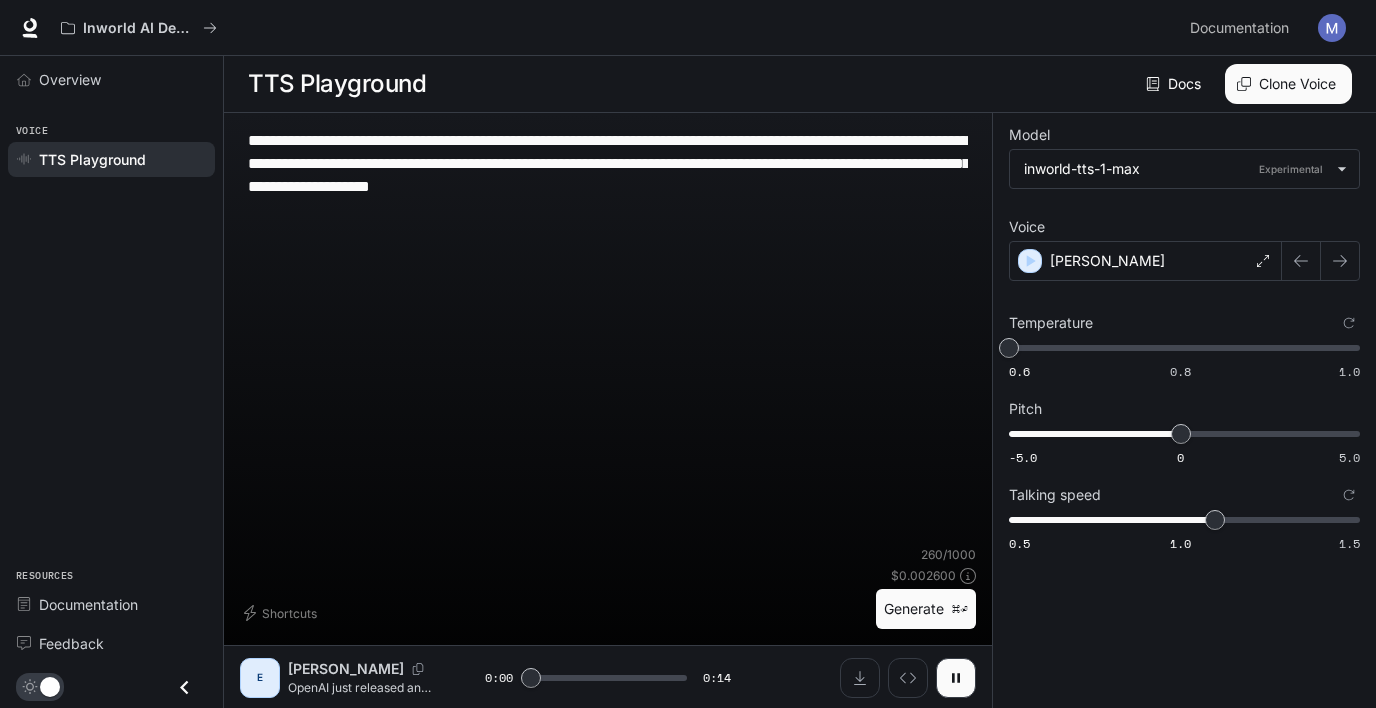 click on "Generate ⌘⏎" at bounding box center (926, 609) 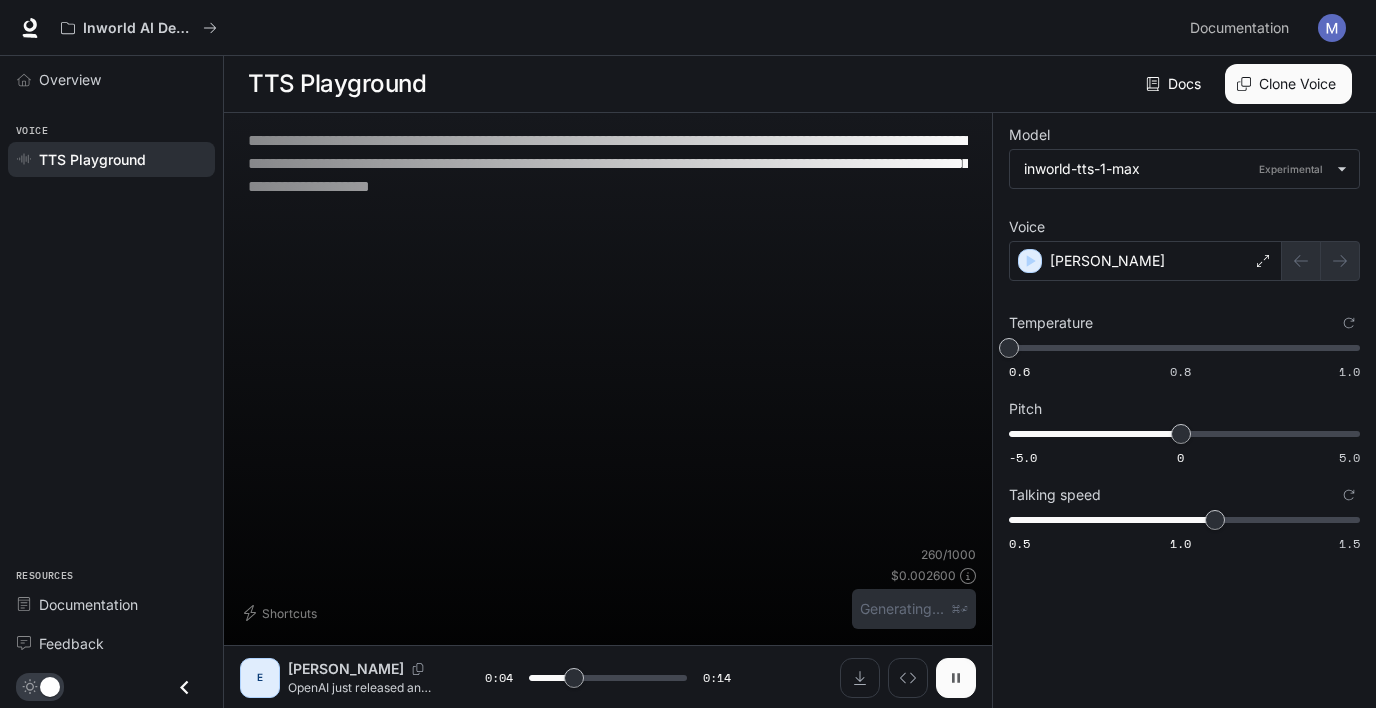 click 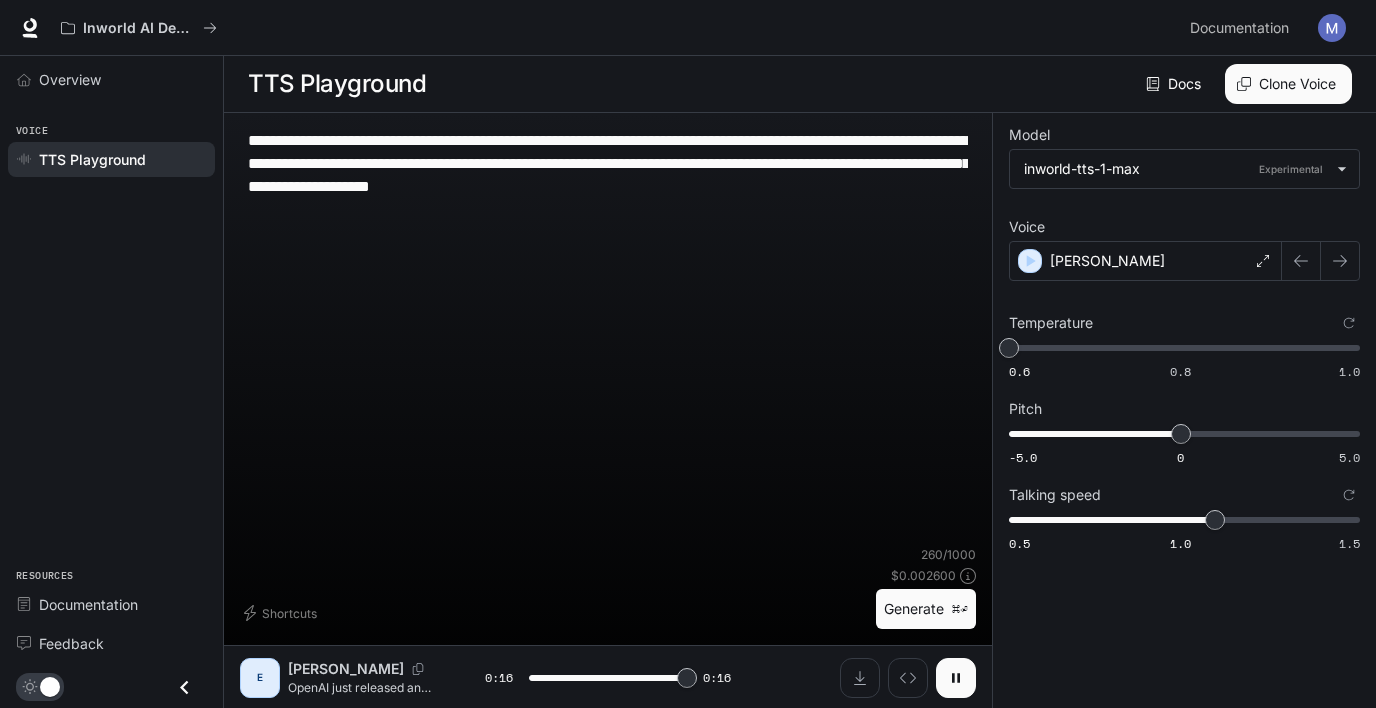 type on "*" 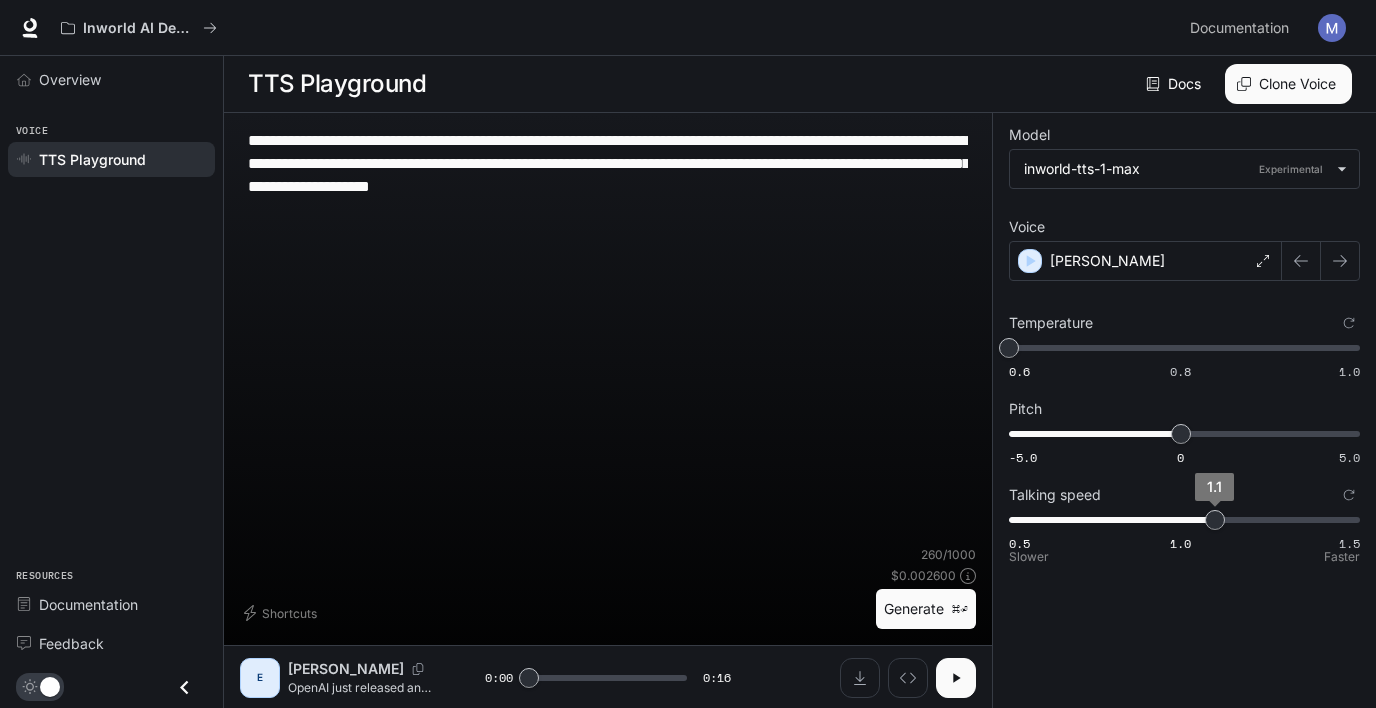 type on "***" 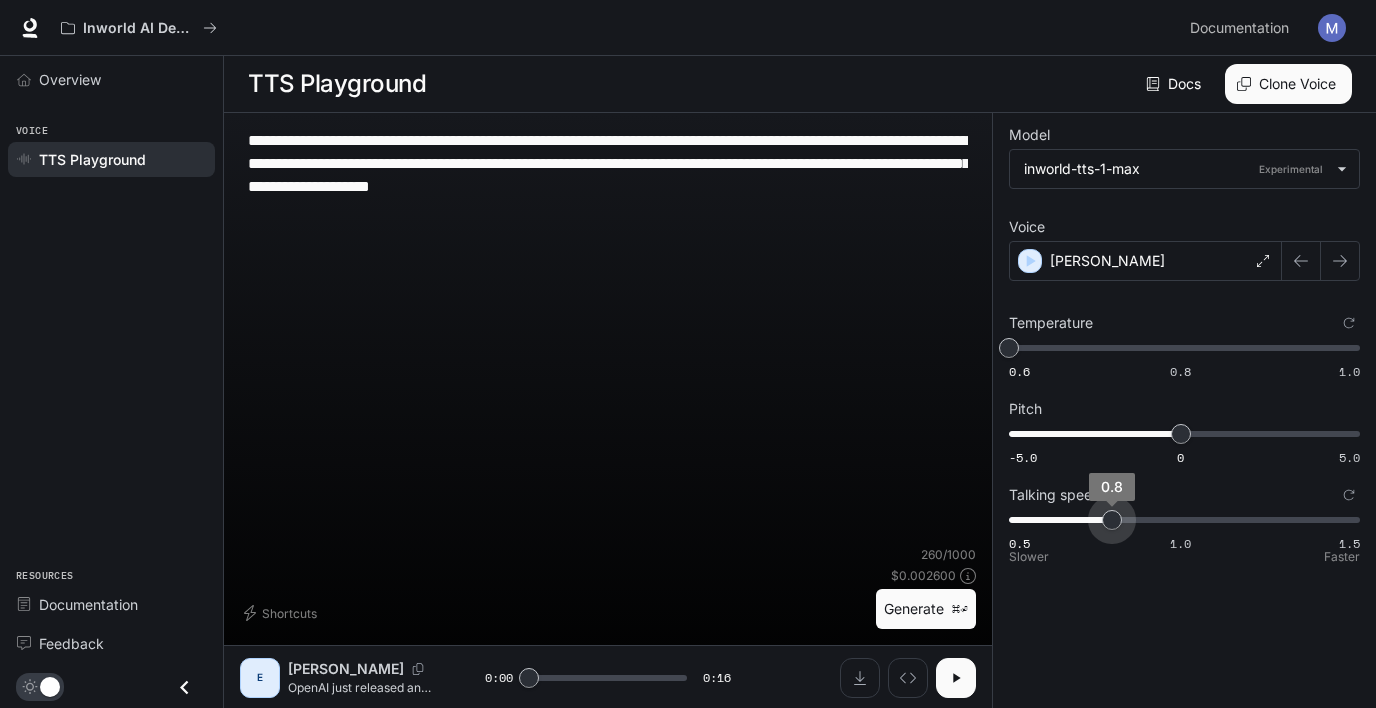 drag, startPoint x: 1211, startPoint y: 521, endPoint x: 1124, endPoint y: 521, distance: 87 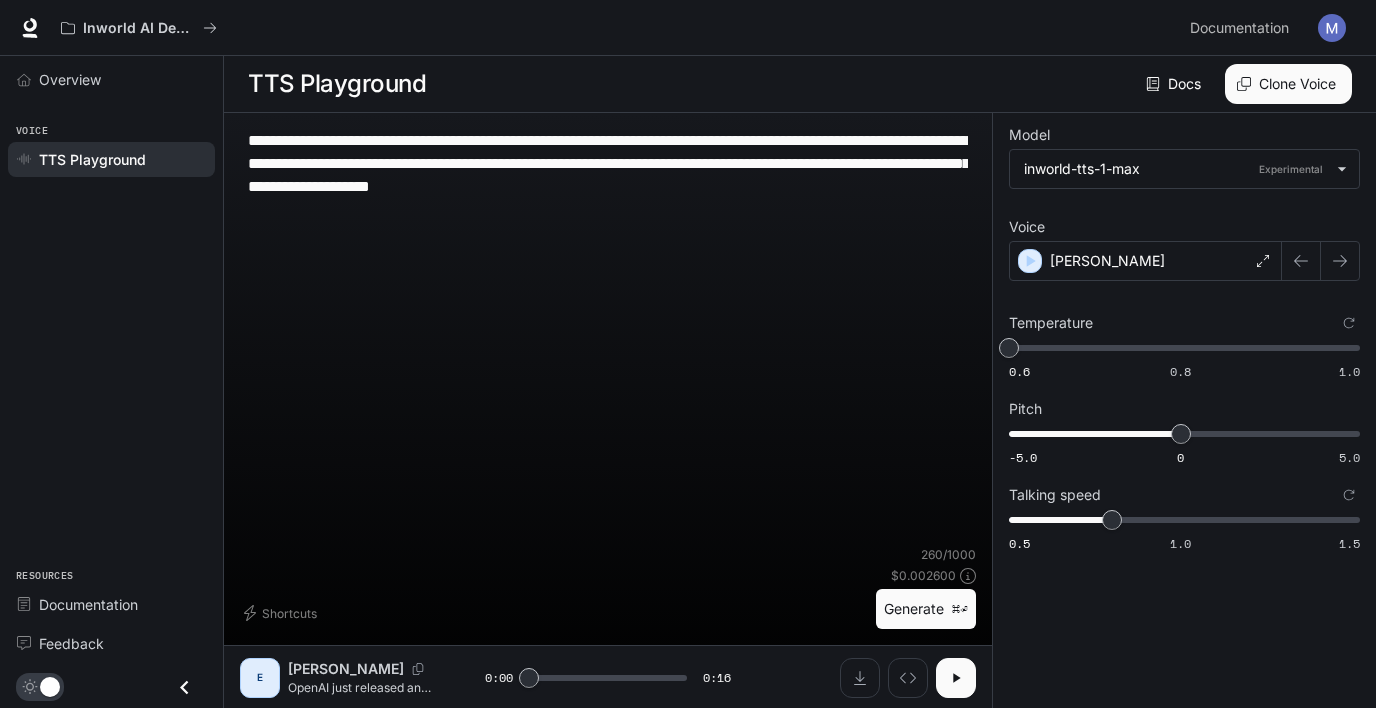 click on "**********" at bounding box center [608, 387] 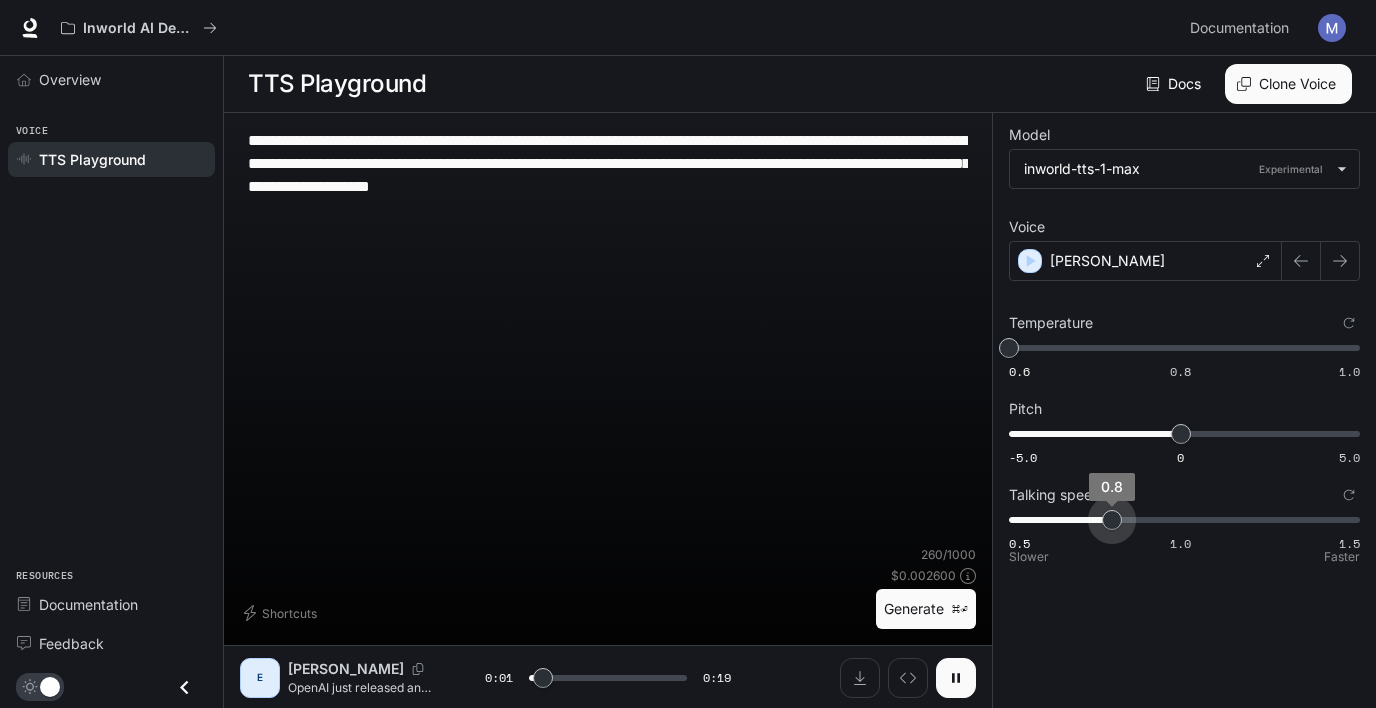 type on "***" 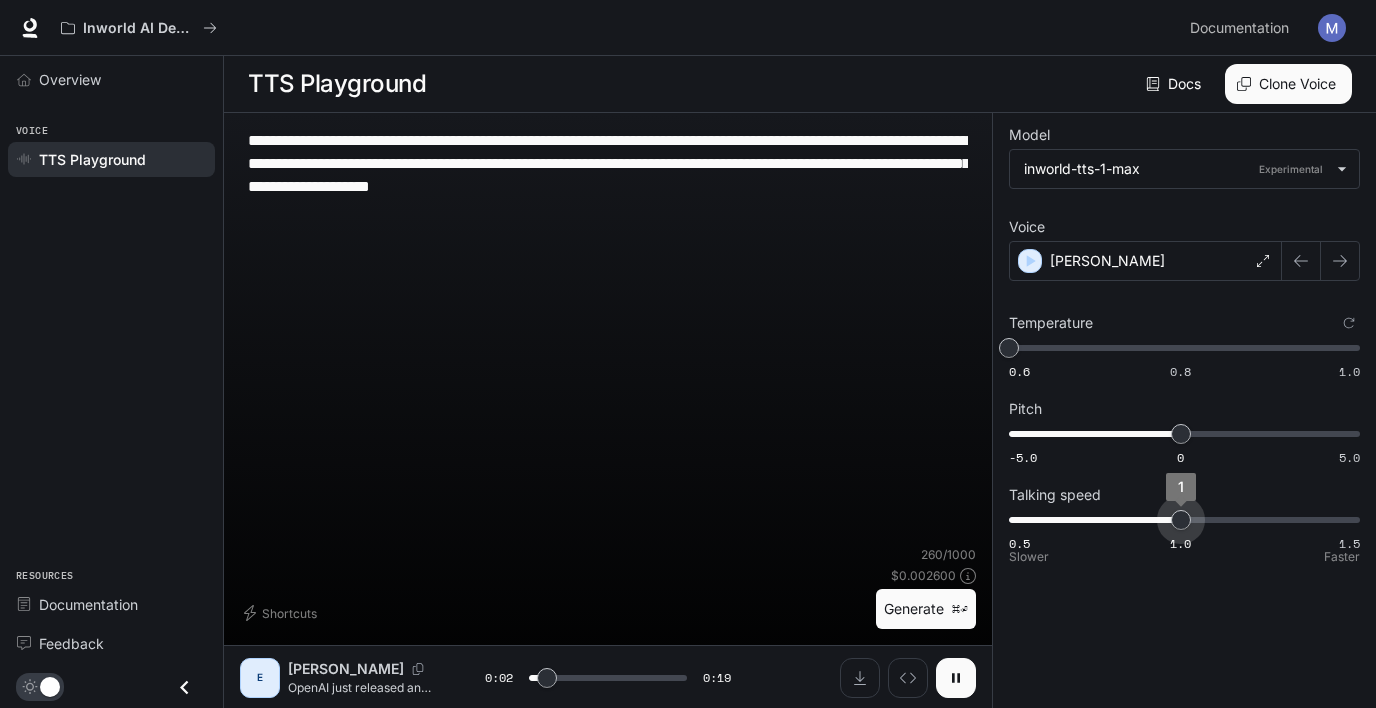 drag, startPoint x: 1115, startPoint y: 521, endPoint x: 1187, endPoint y: 520, distance: 72.00694 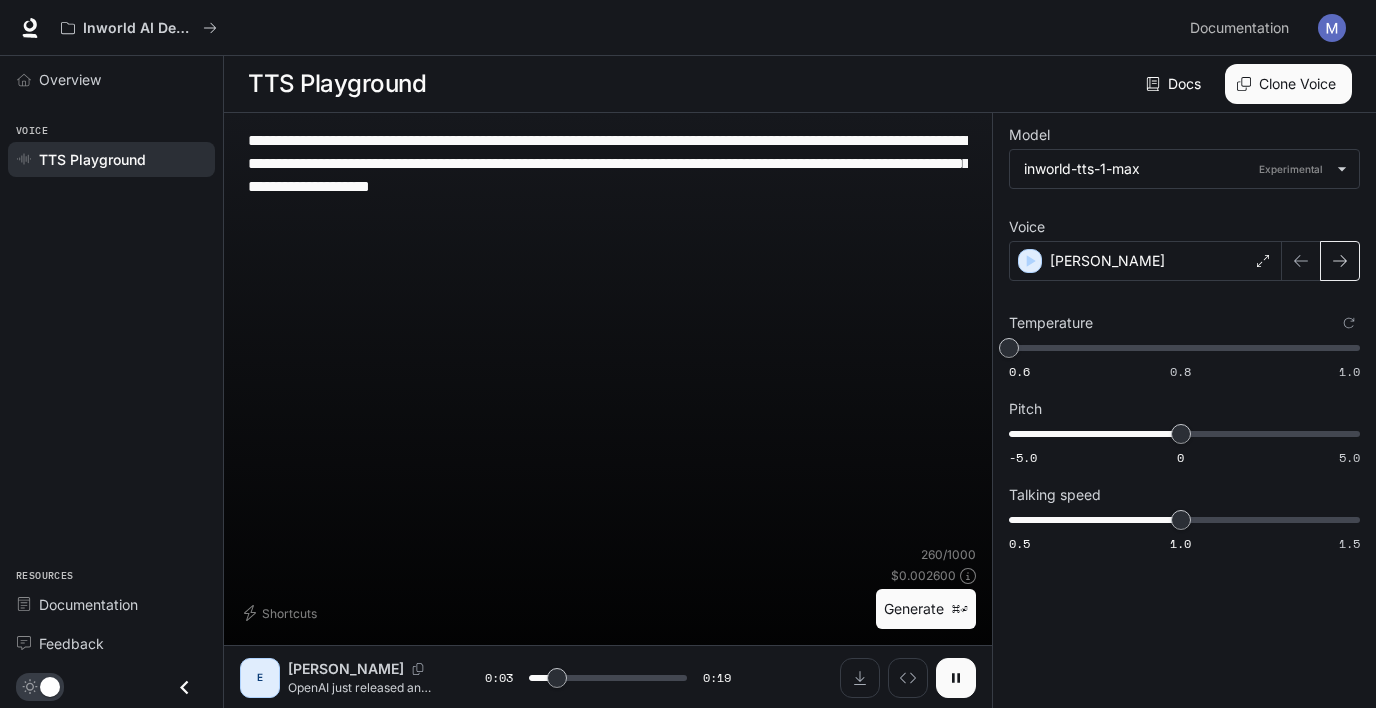 click 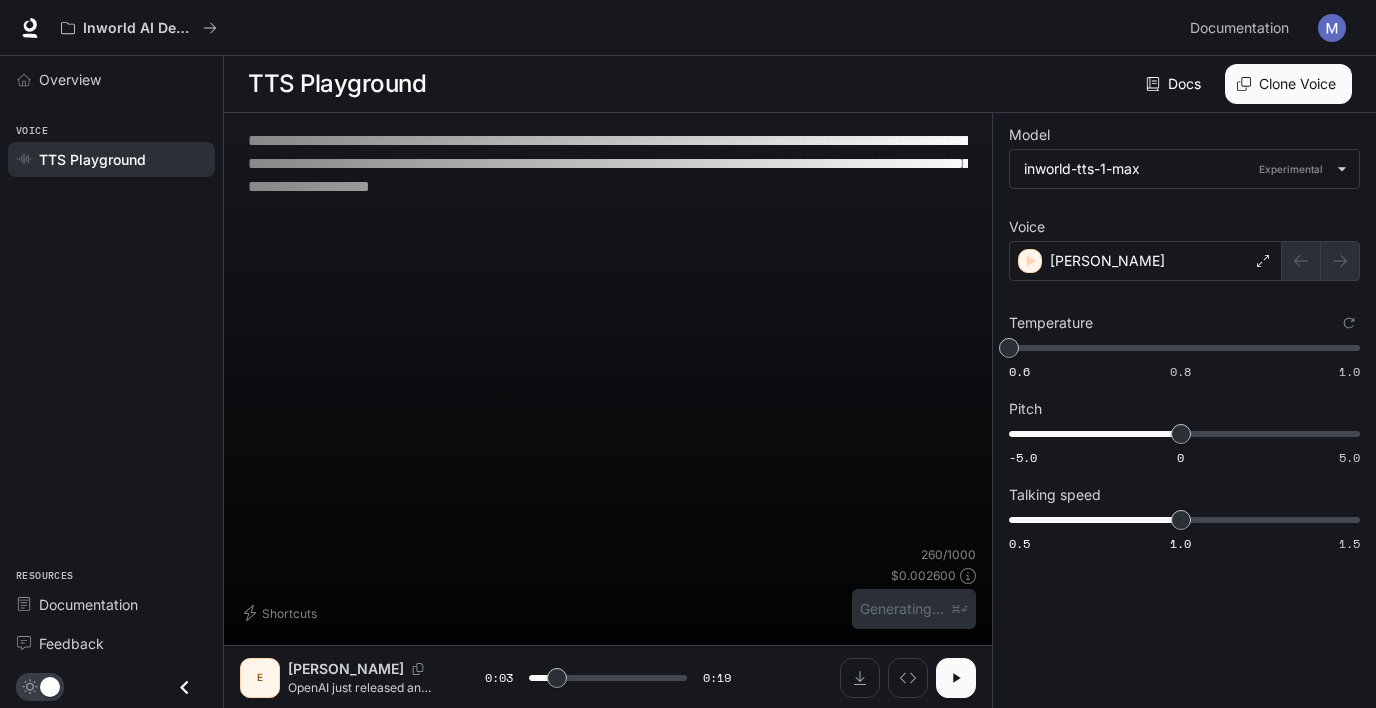 click at bounding box center [1321, 261] 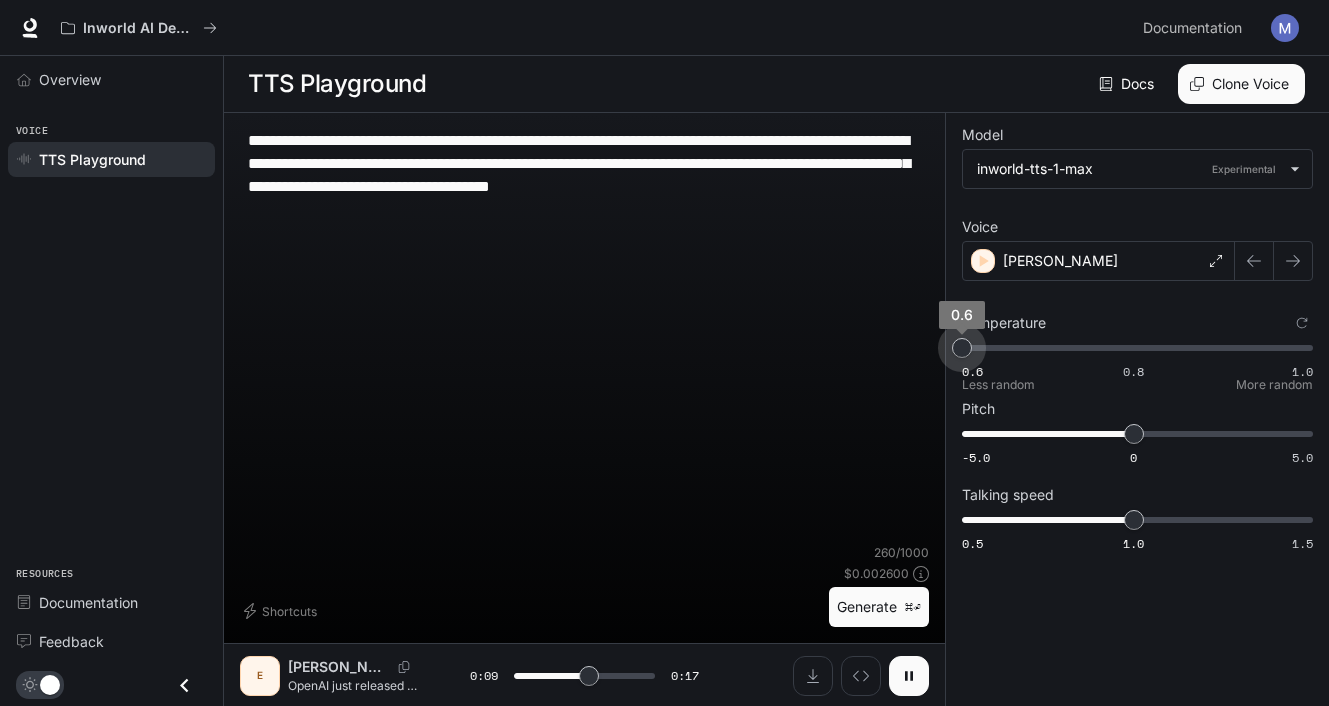 type on "***" 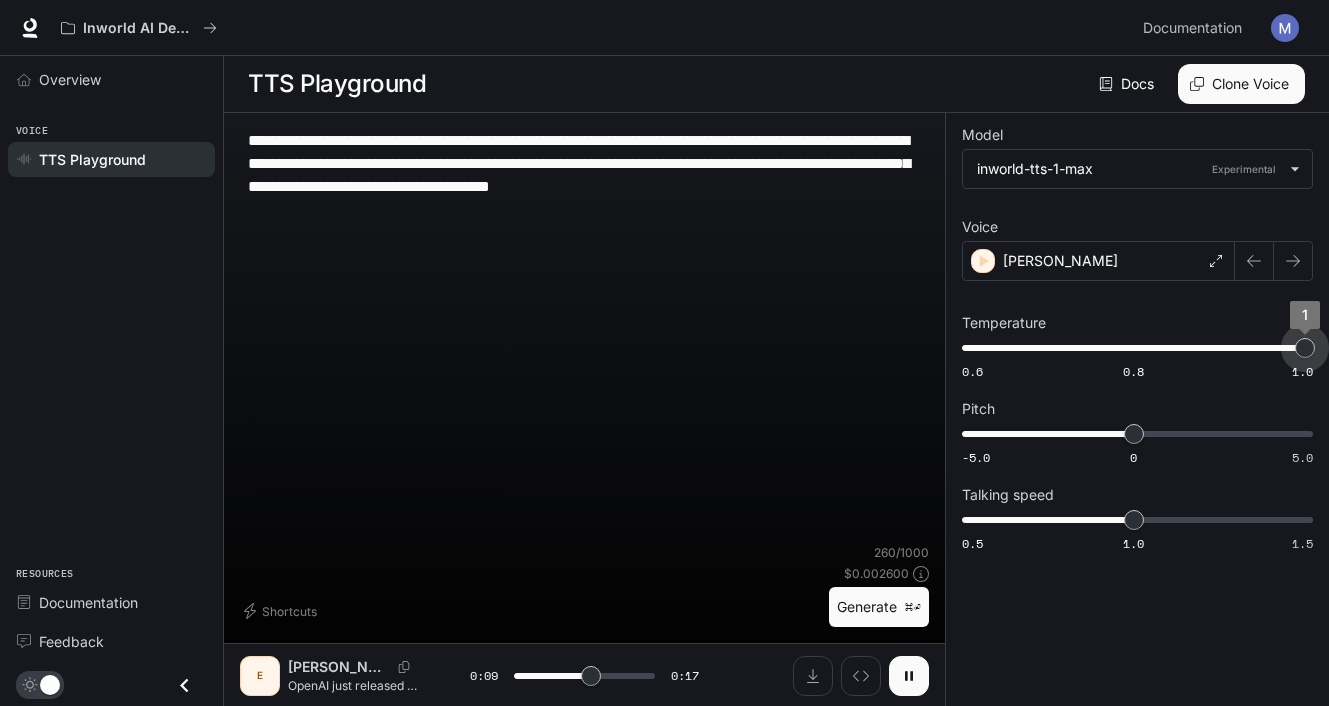 drag, startPoint x: 960, startPoint y: 346, endPoint x: 1337, endPoint y: 350, distance: 377.0212 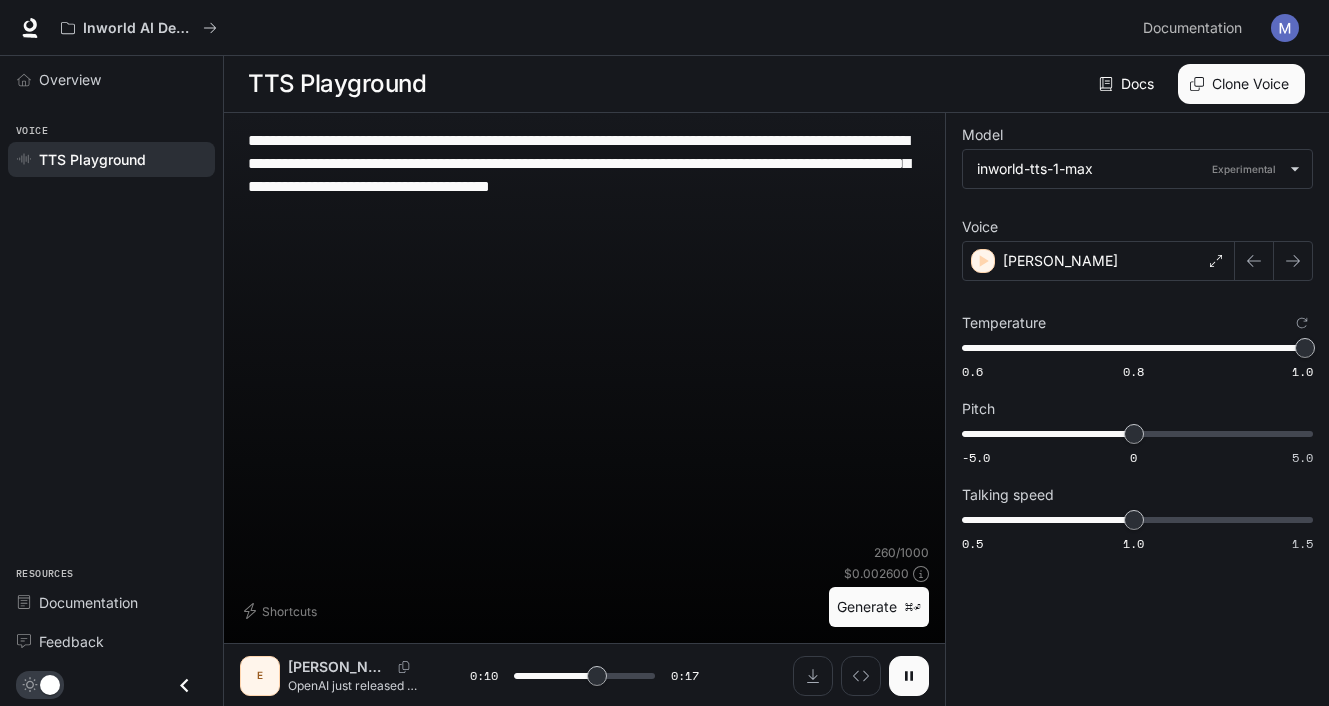click on "Generate ⌘⏎" at bounding box center [879, 607] 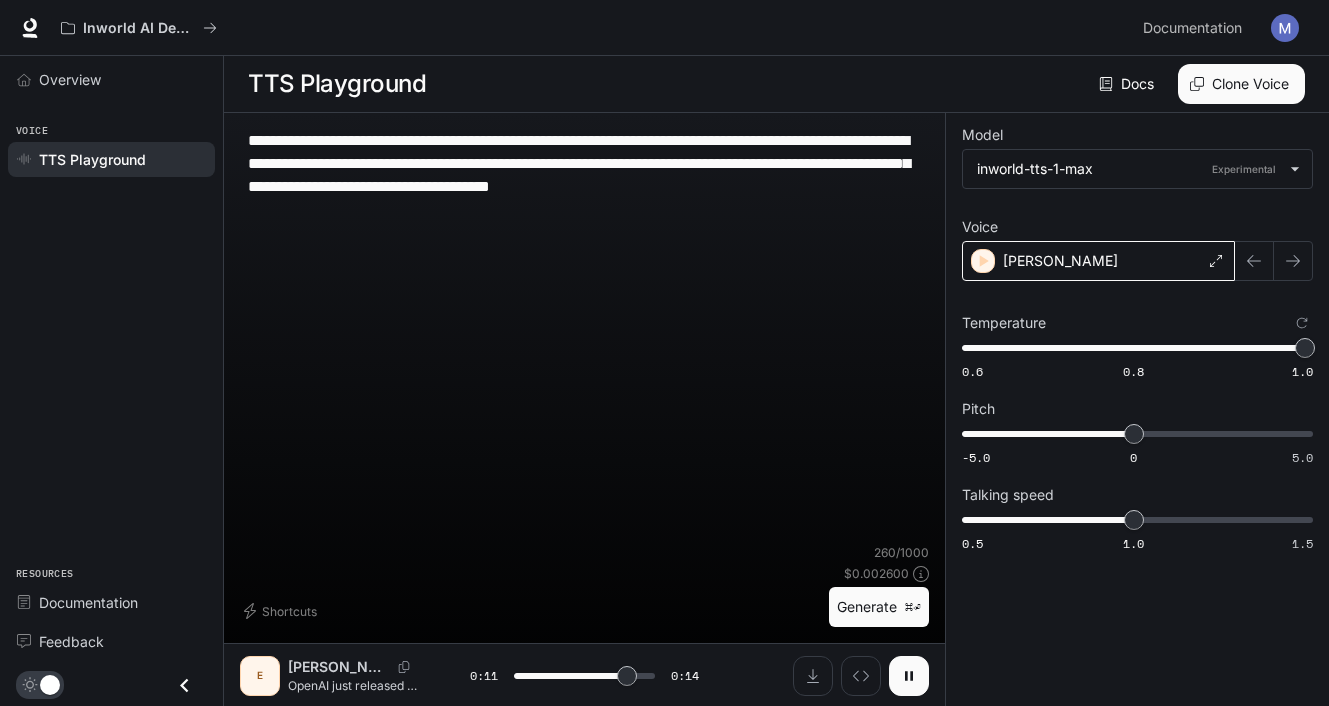 click on "[PERSON_NAME]" at bounding box center (1098, 261) 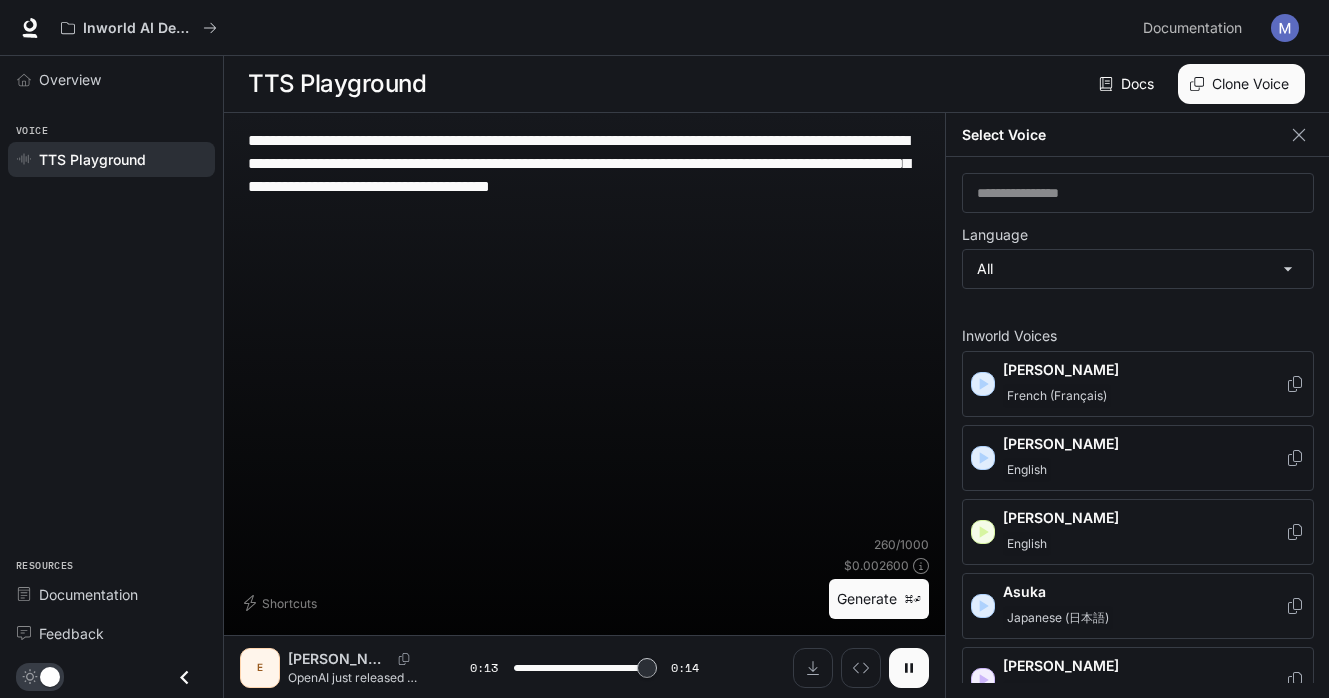 click on "[PERSON_NAME]" at bounding box center (1144, 444) 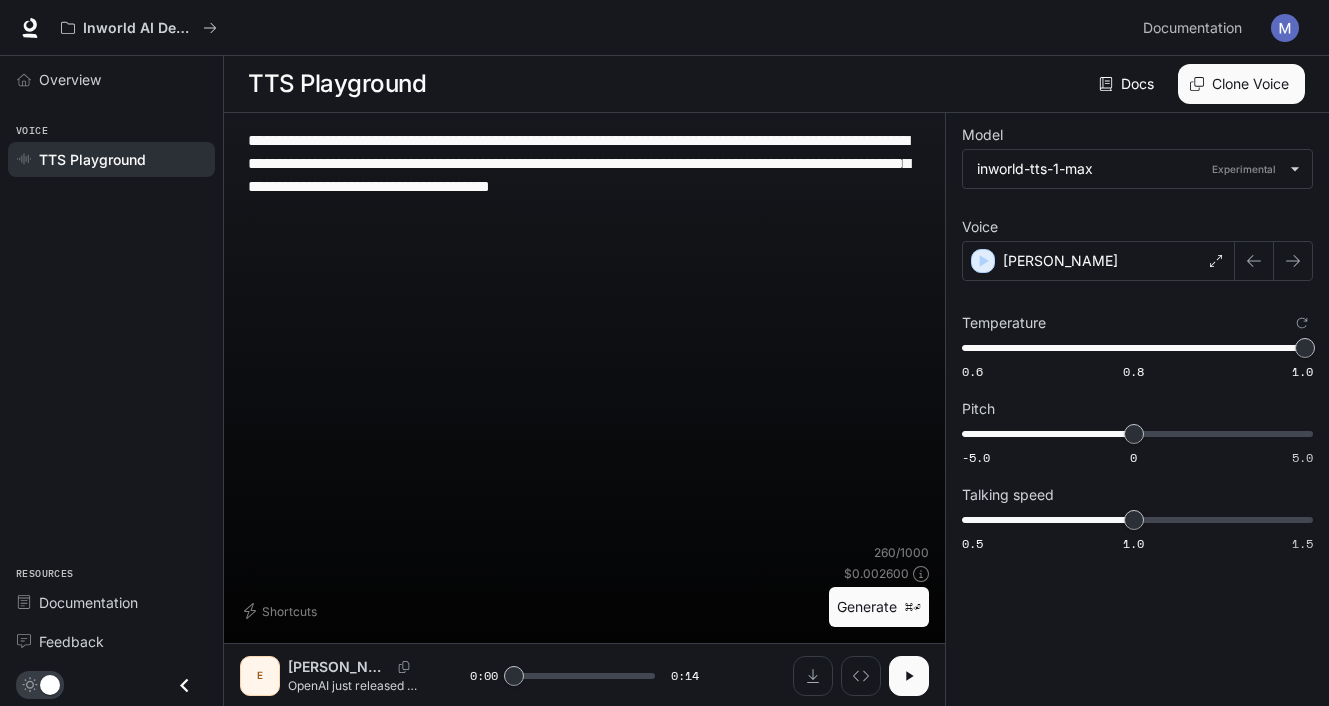 click on "Generate ⌘⏎" at bounding box center (879, 607) 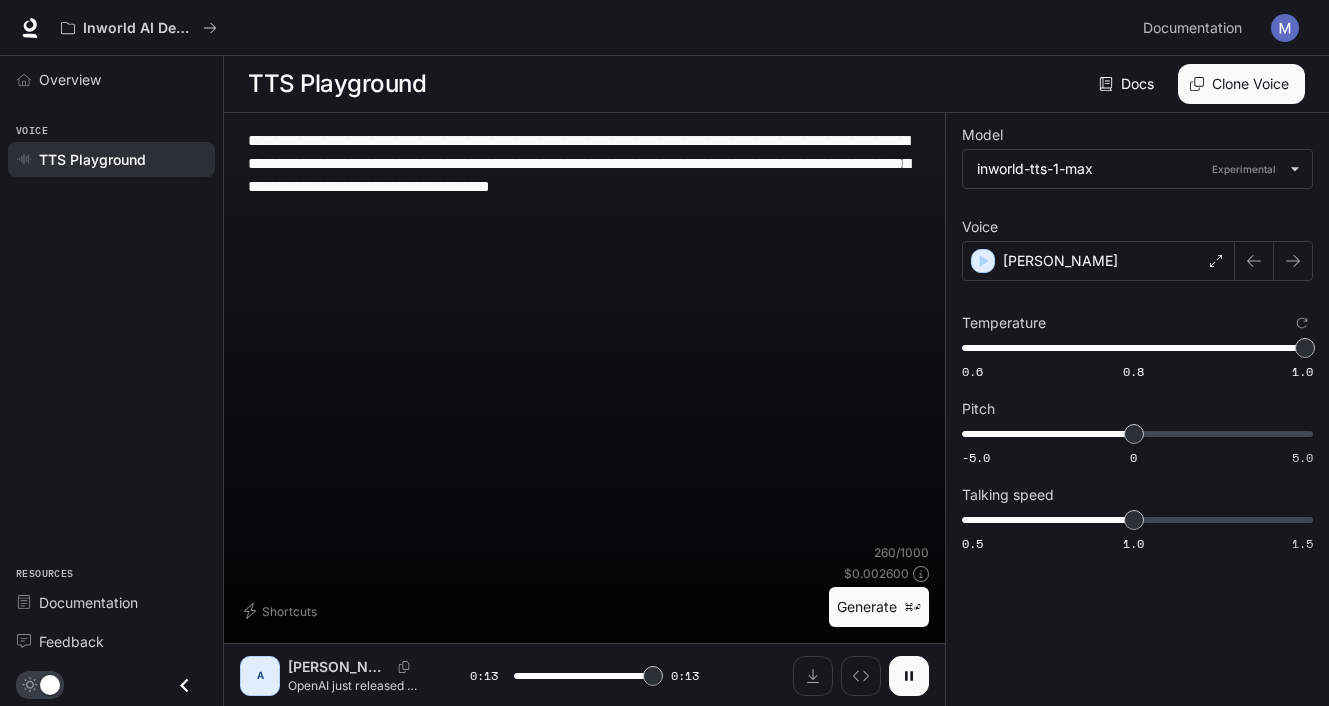 type on "*" 